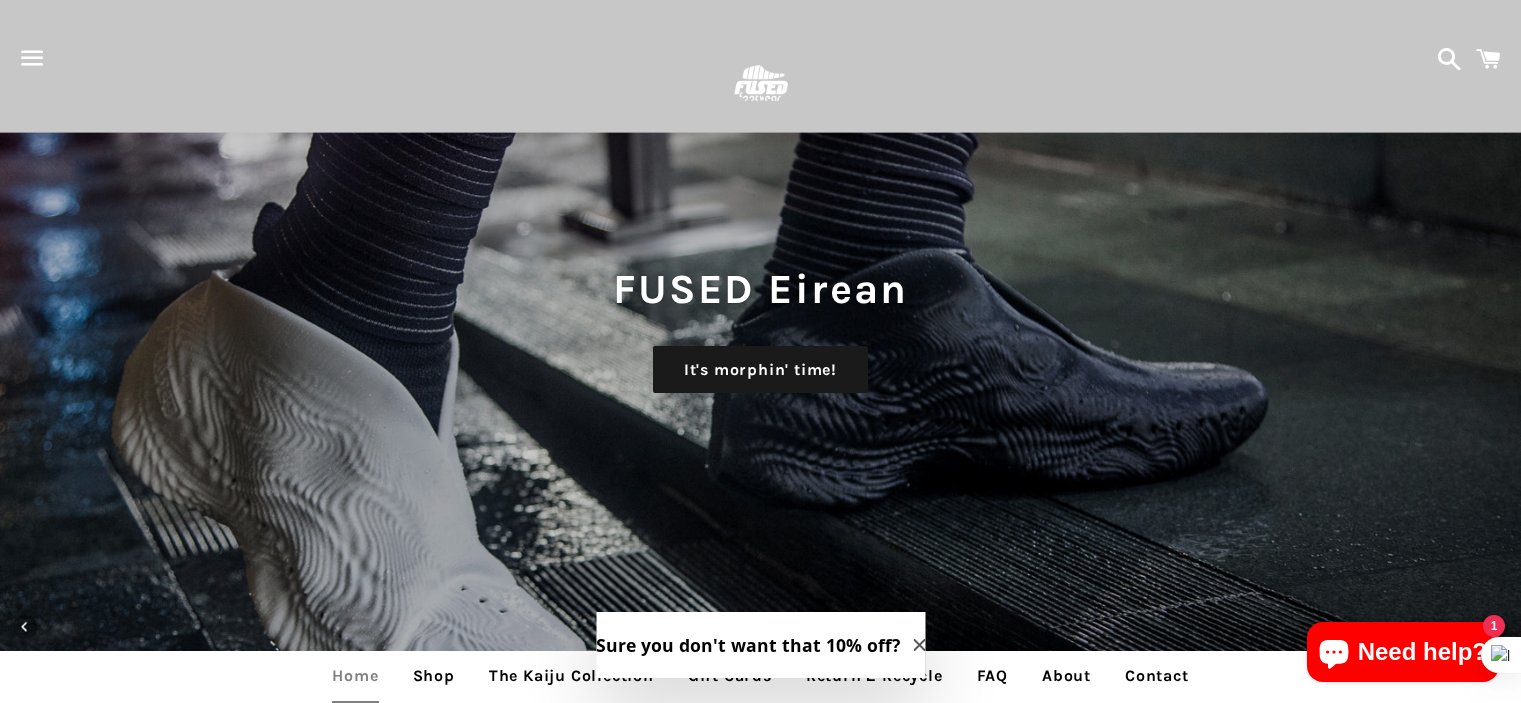 scroll, scrollTop: 693, scrollLeft: 0, axis: vertical 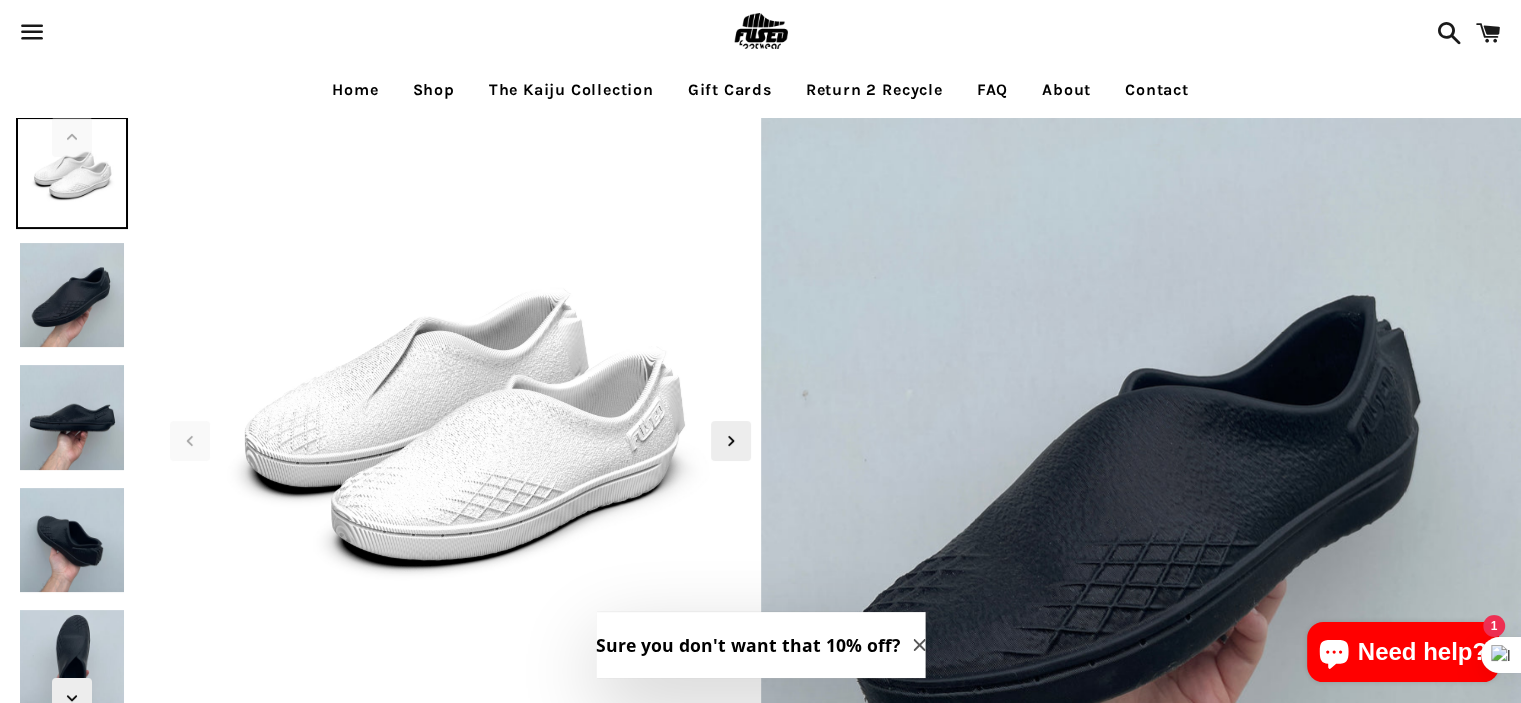 click at bounding box center [72, 295] 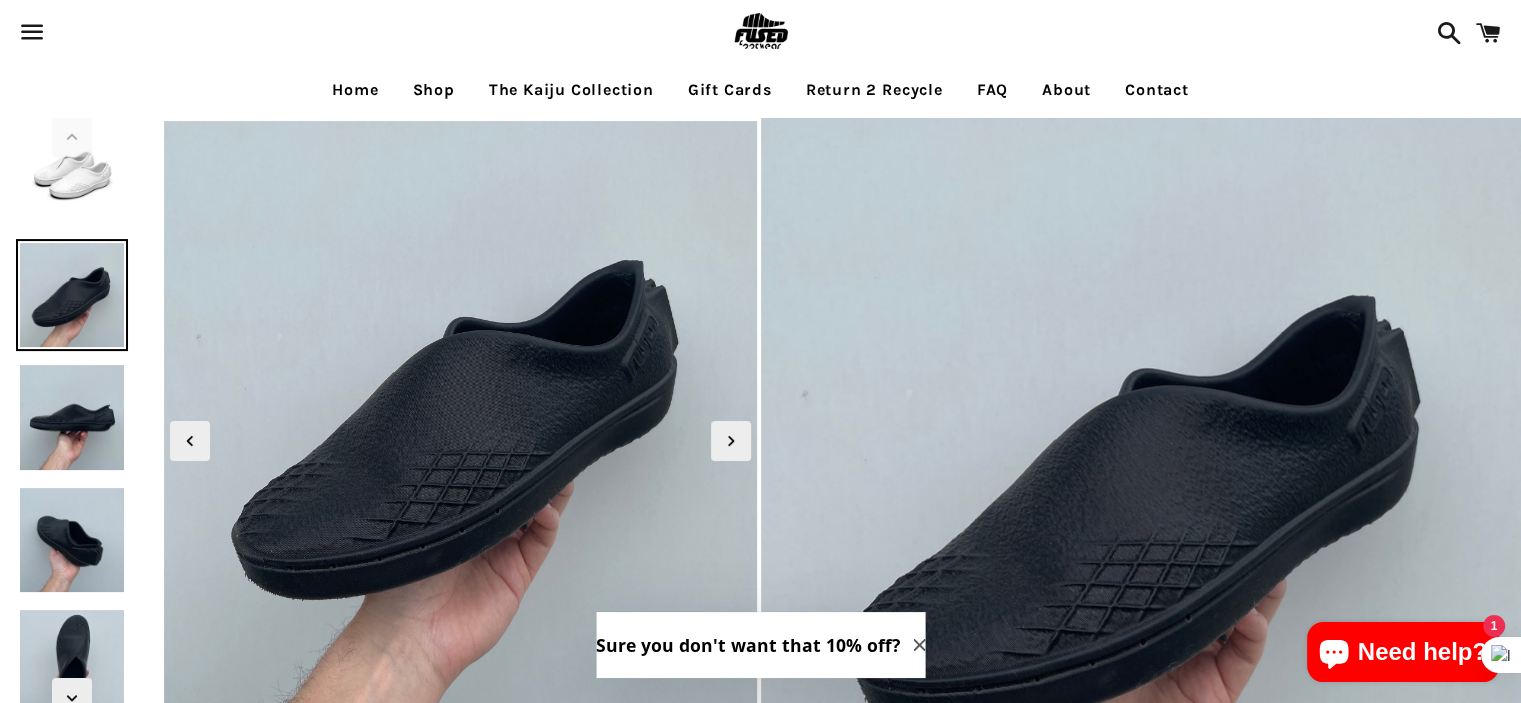click at bounding box center (72, 417) 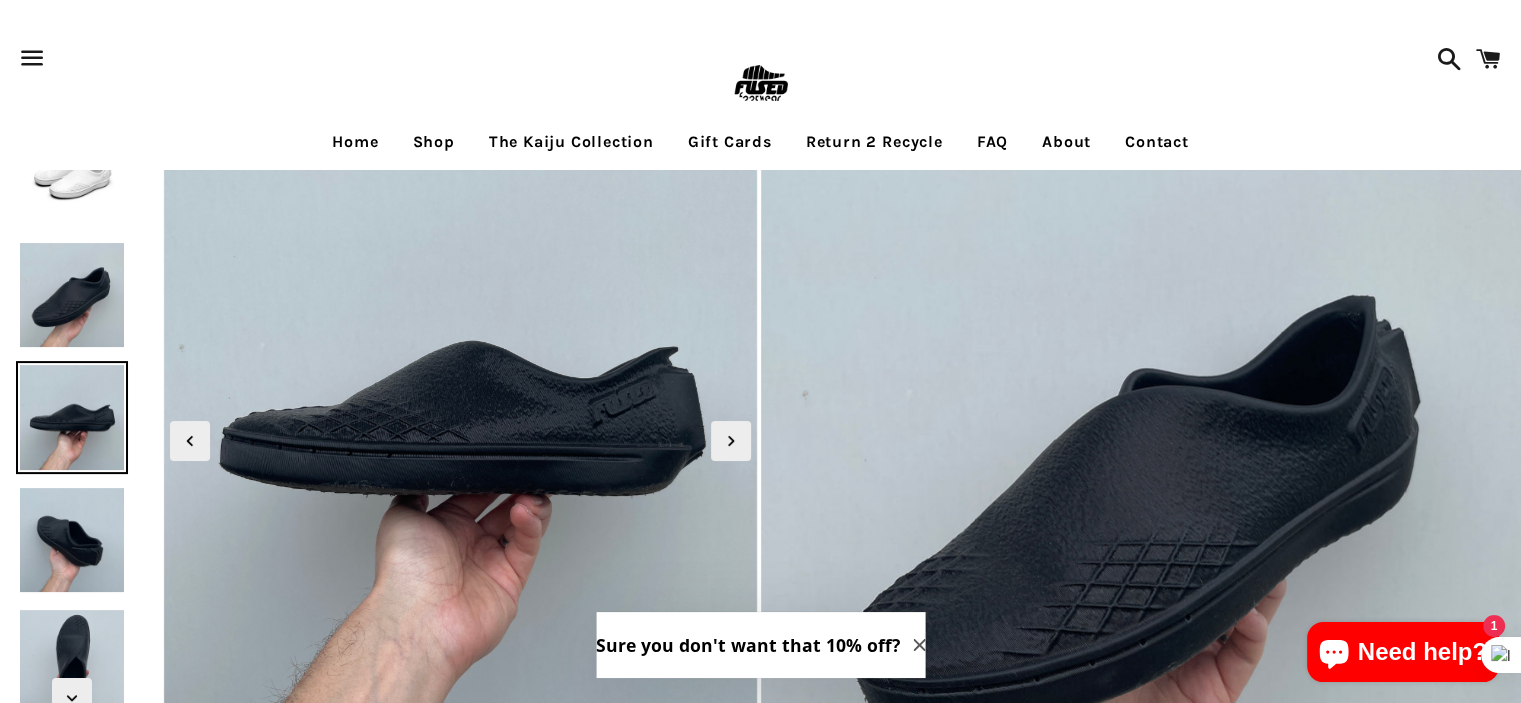 click at bounding box center [72, 540] 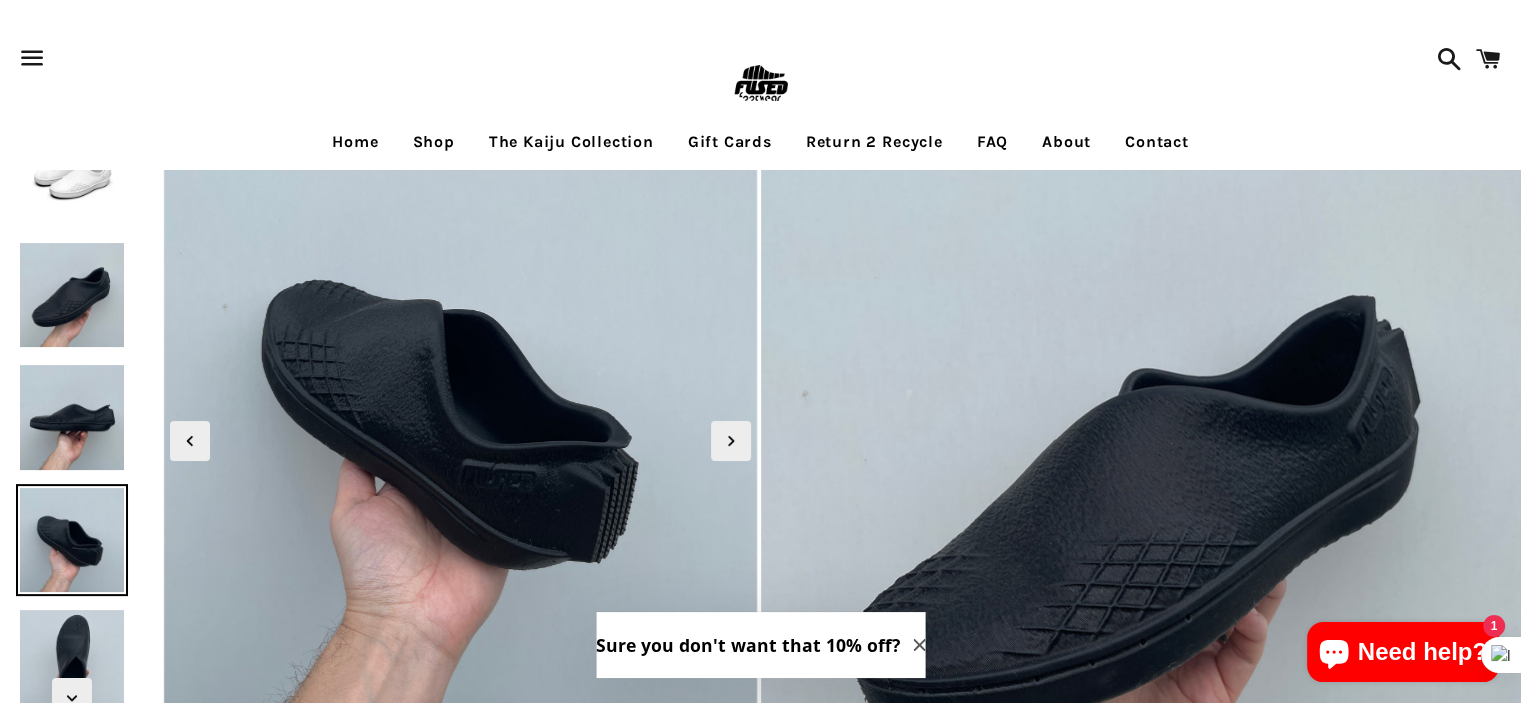 click at bounding box center (72, 662) 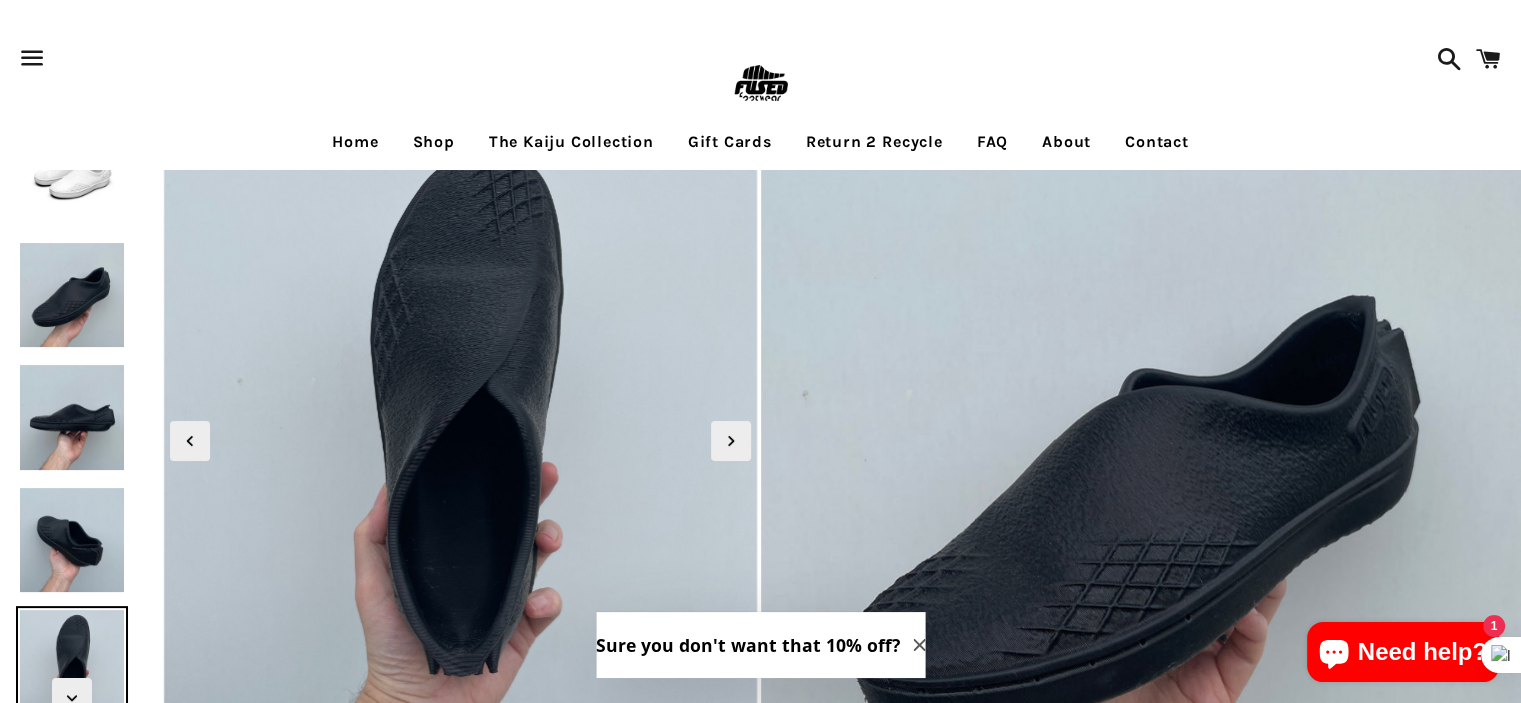 click at bounding box center (72, 295) 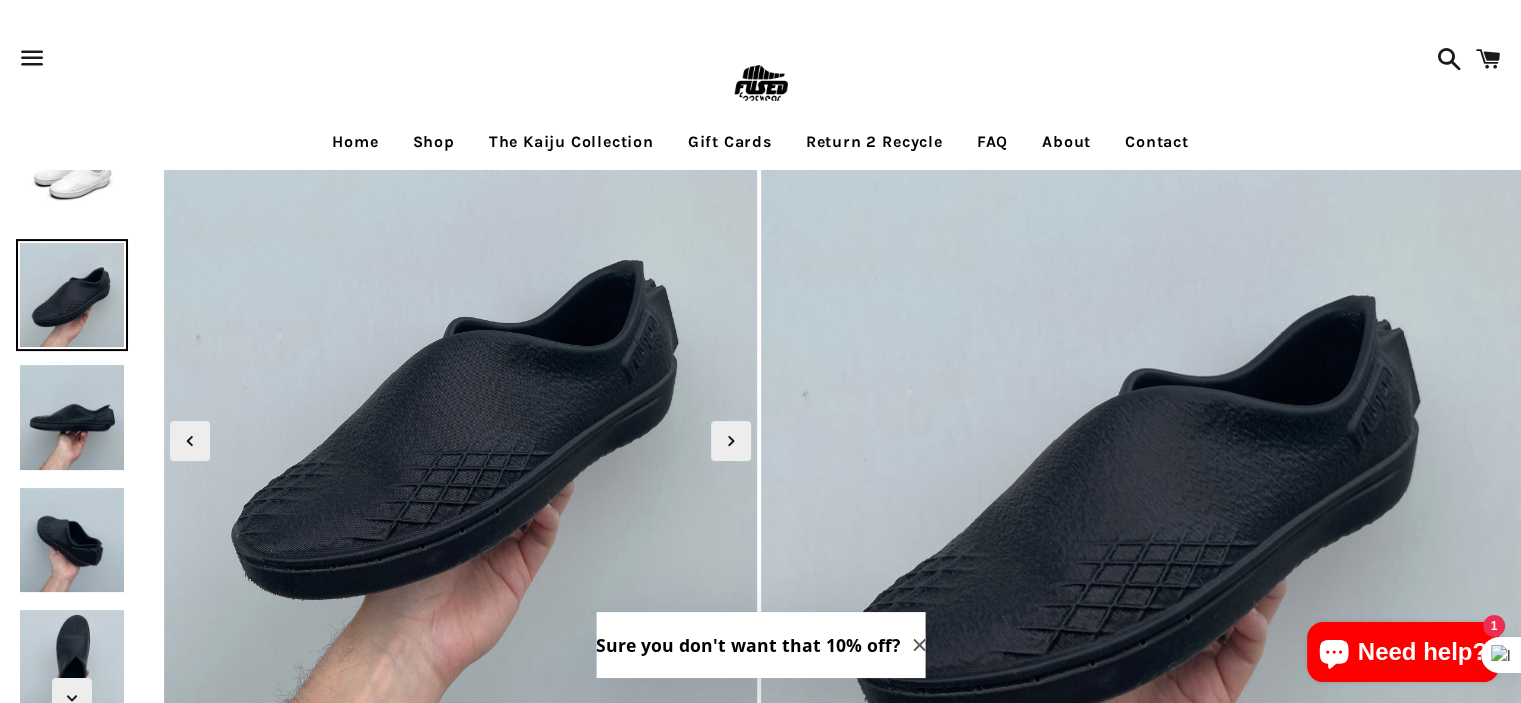 click at bounding box center [72, 173] 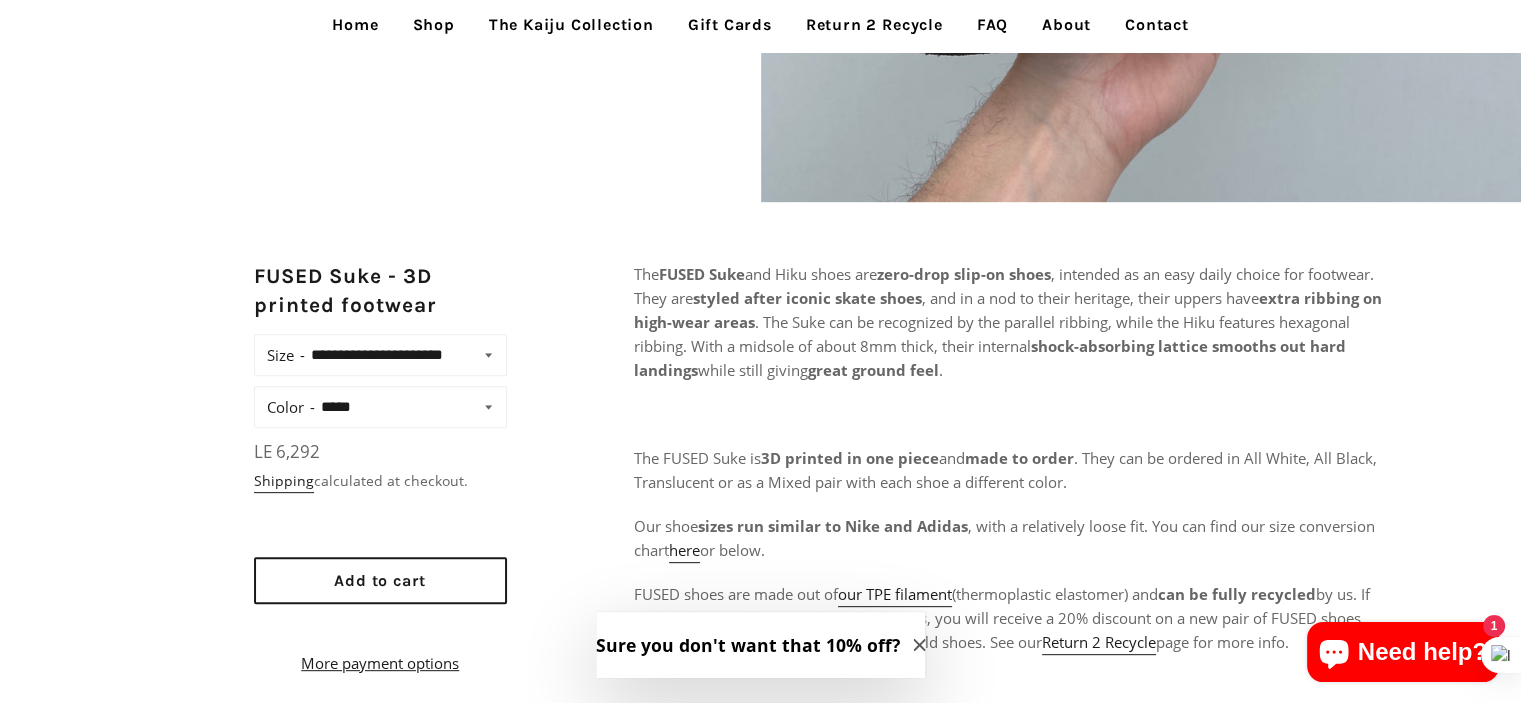 scroll, scrollTop: 668, scrollLeft: 0, axis: vertical 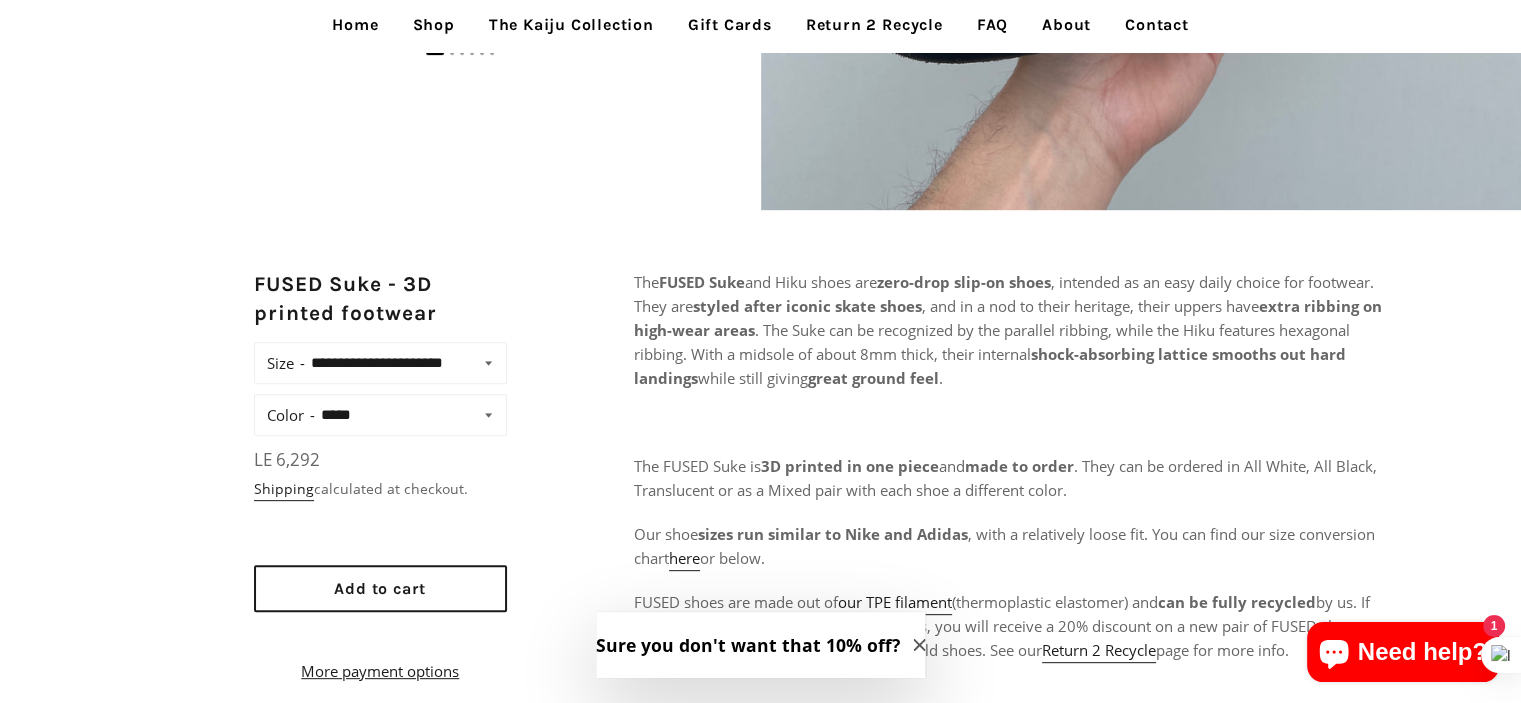 click on "**********" at bounding box center [404, 363] 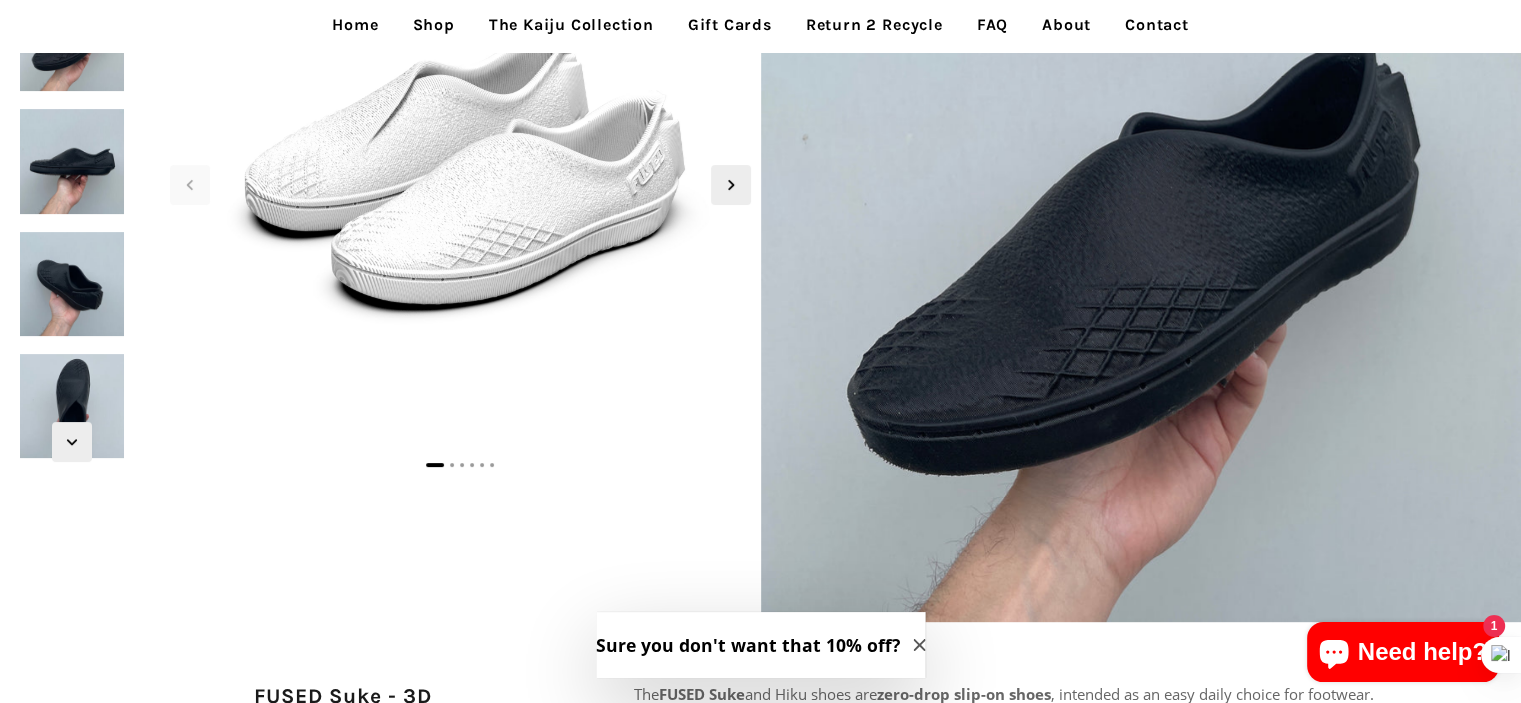 scroll, scrollTop: 0, scrollLeft: 0, axis: both 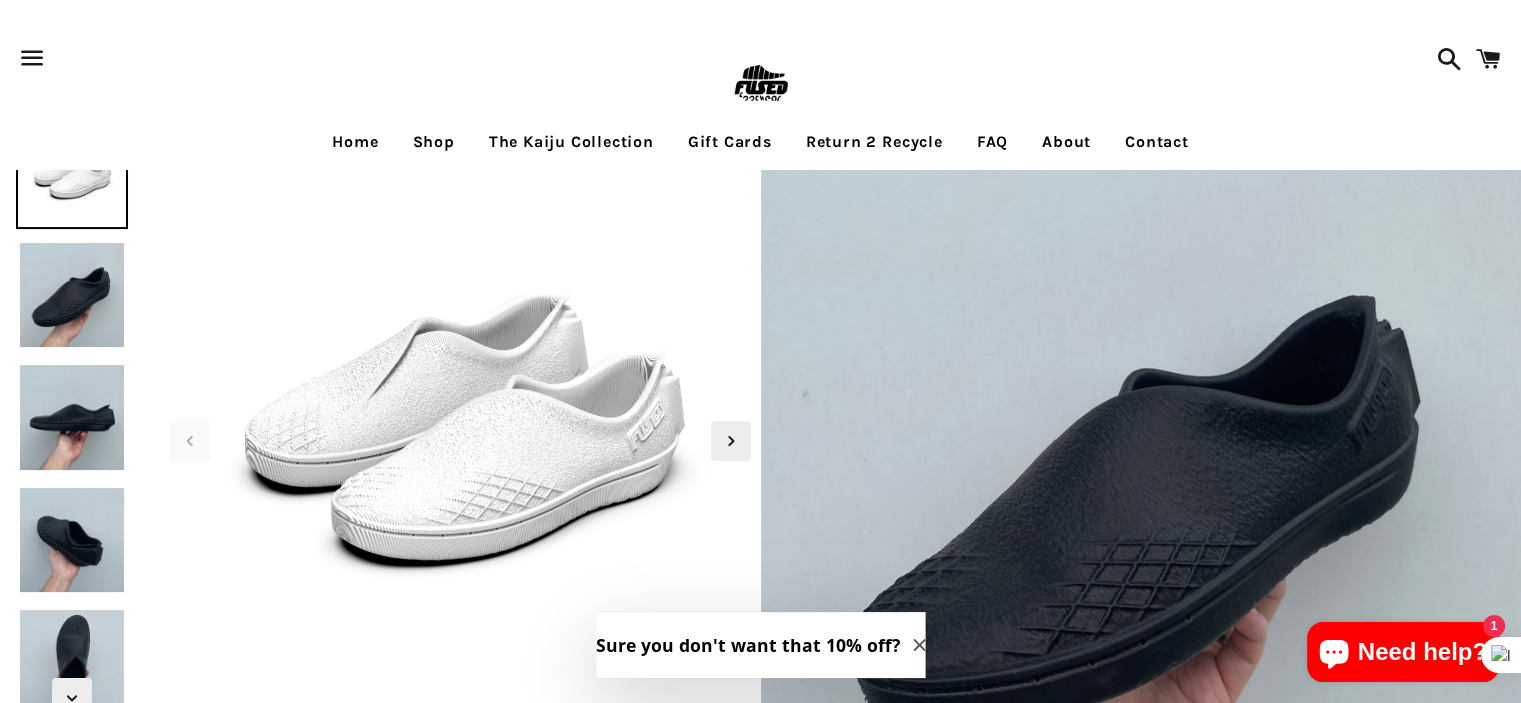 click at bounding box center [72, 295] 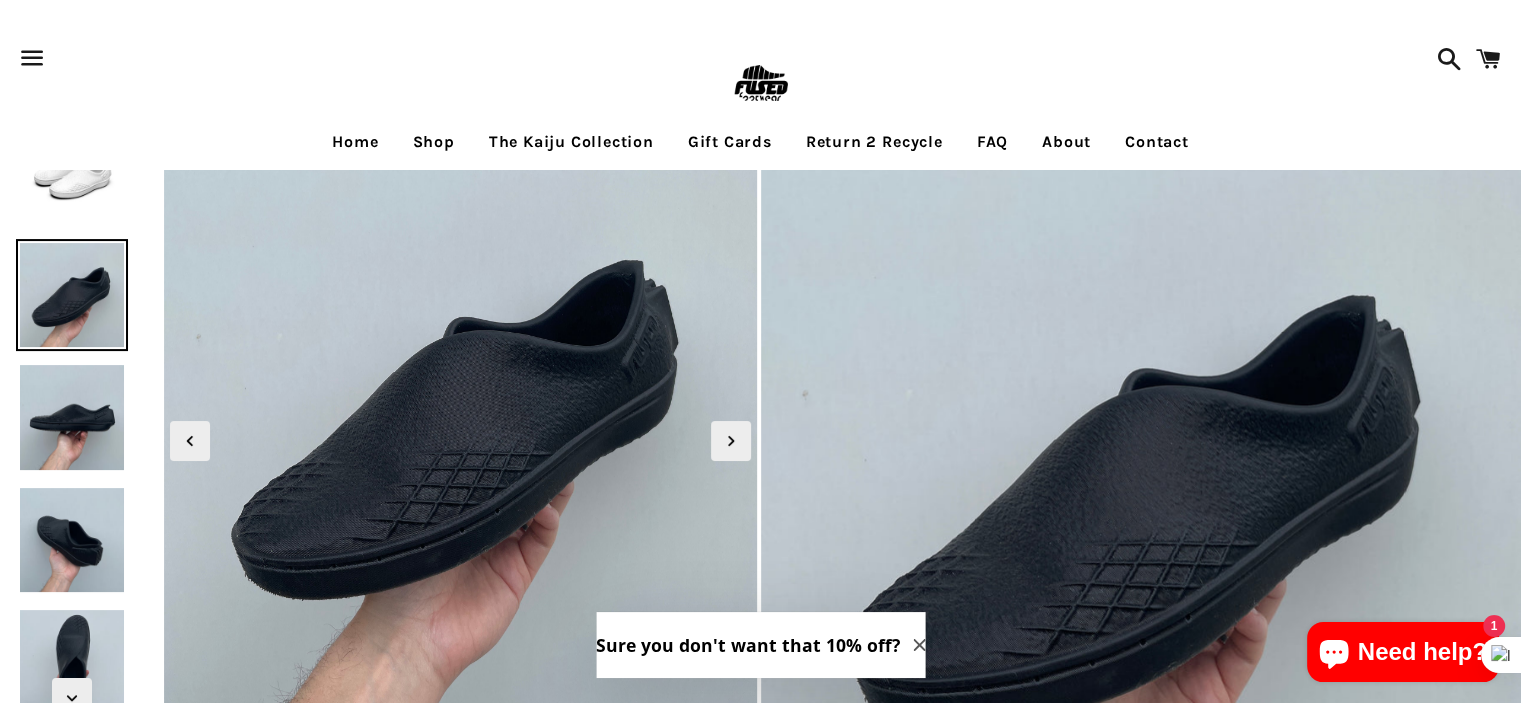 click at bounding box center (72, 417) 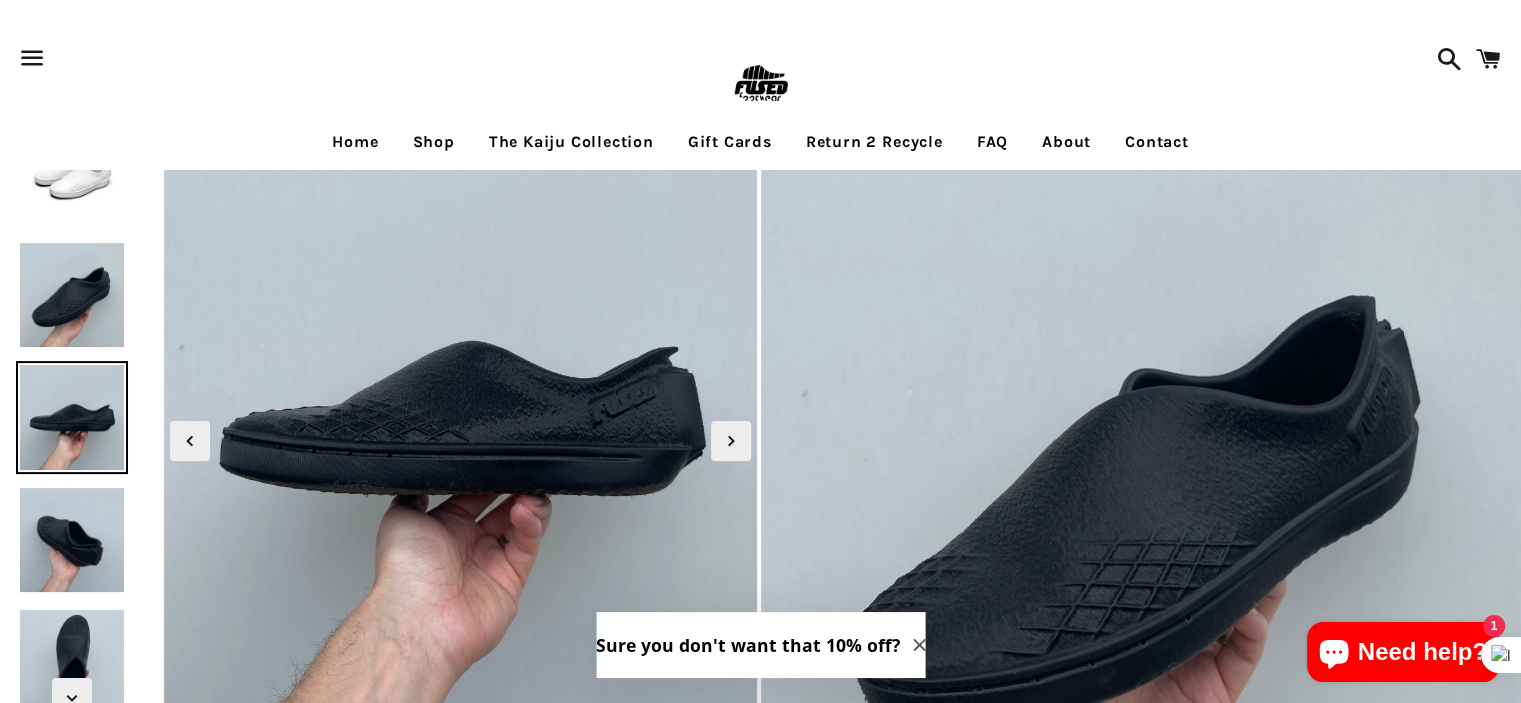 click at bounding box center (72, 540) 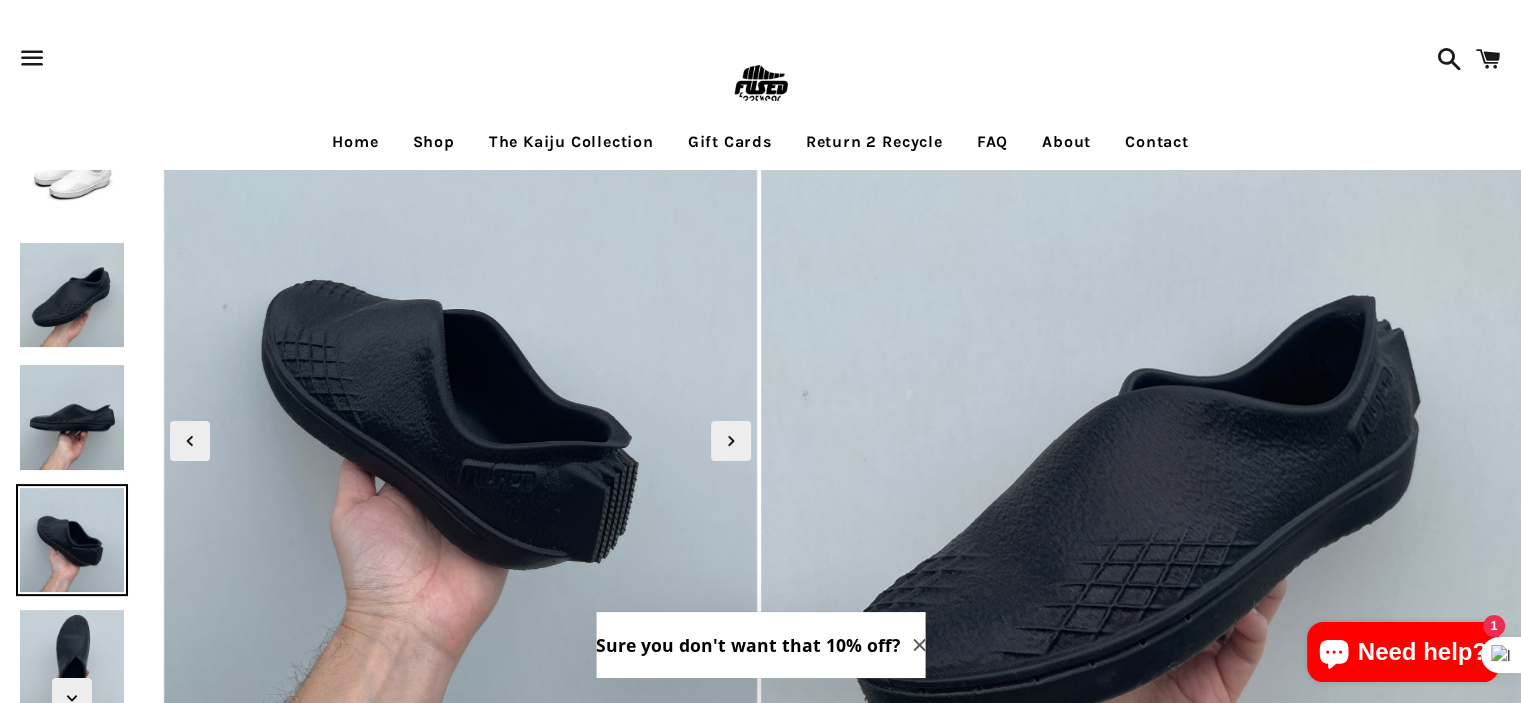 click at bounding box center (72, 662) 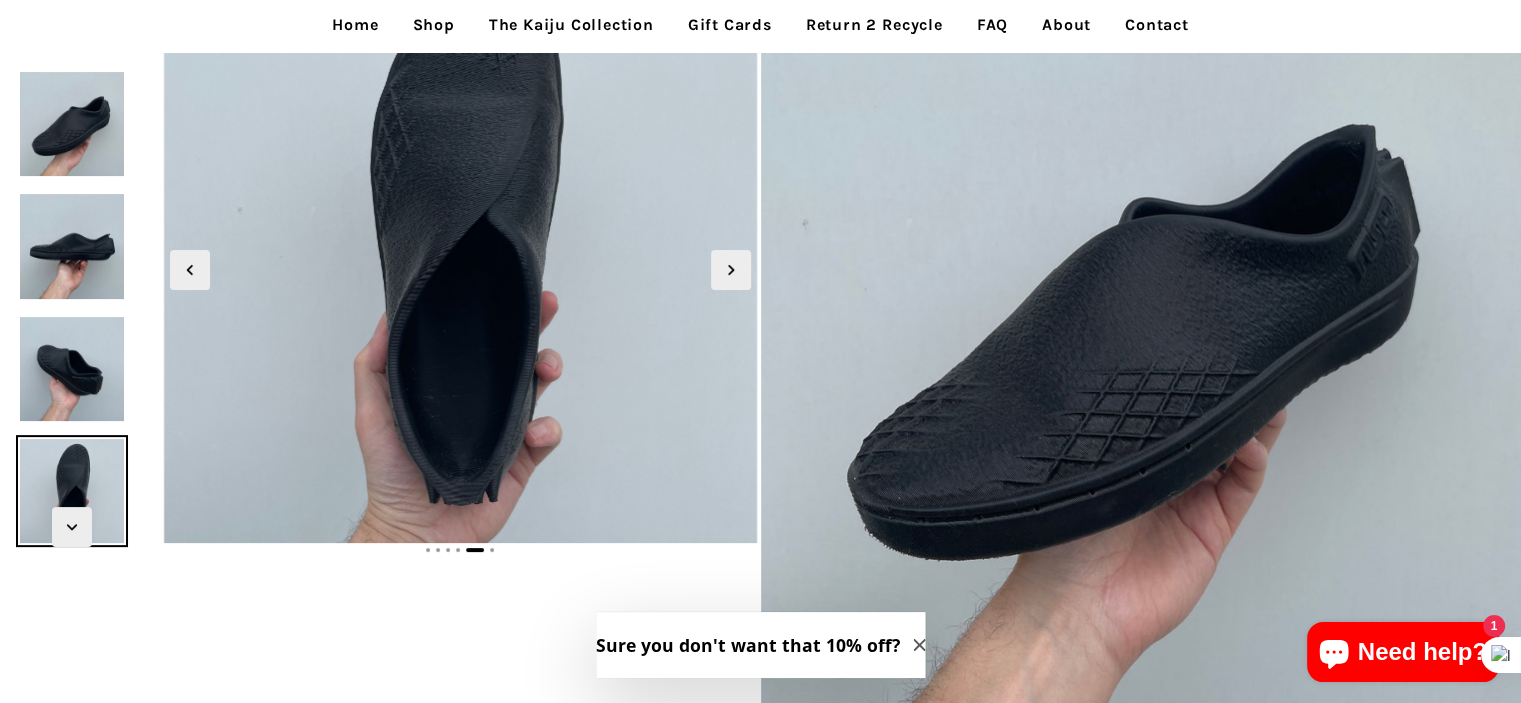 scroll, scrollTop: 172, scrollLeft: 0, axis: vertical 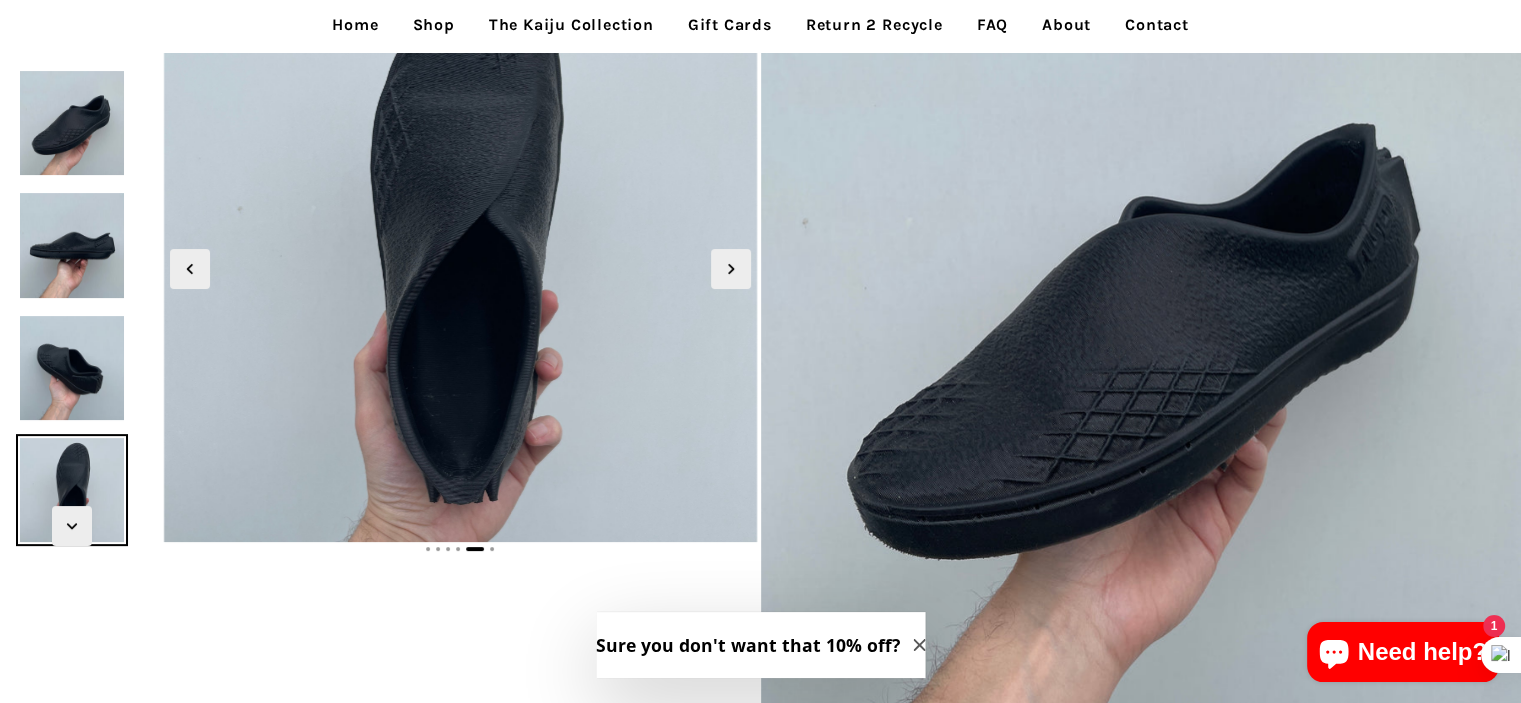 click 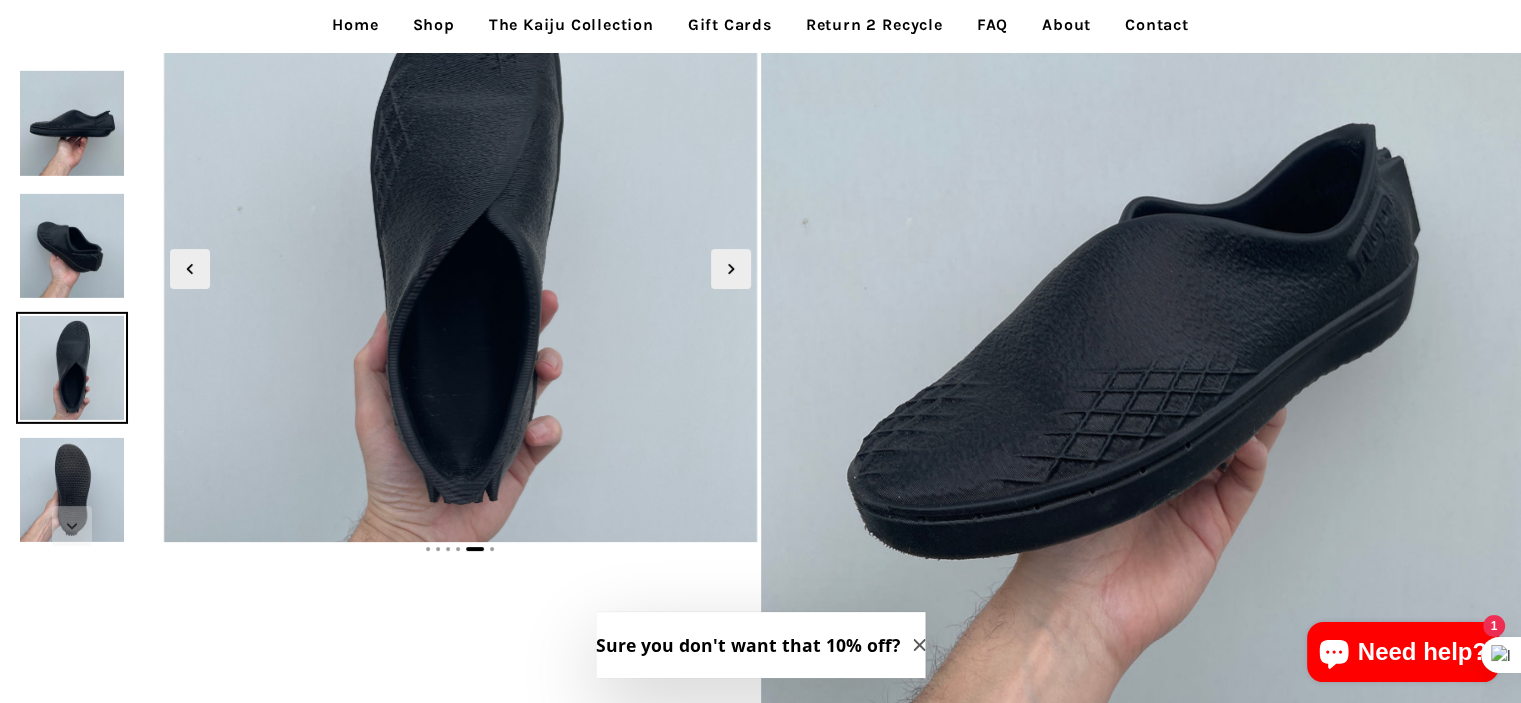 click 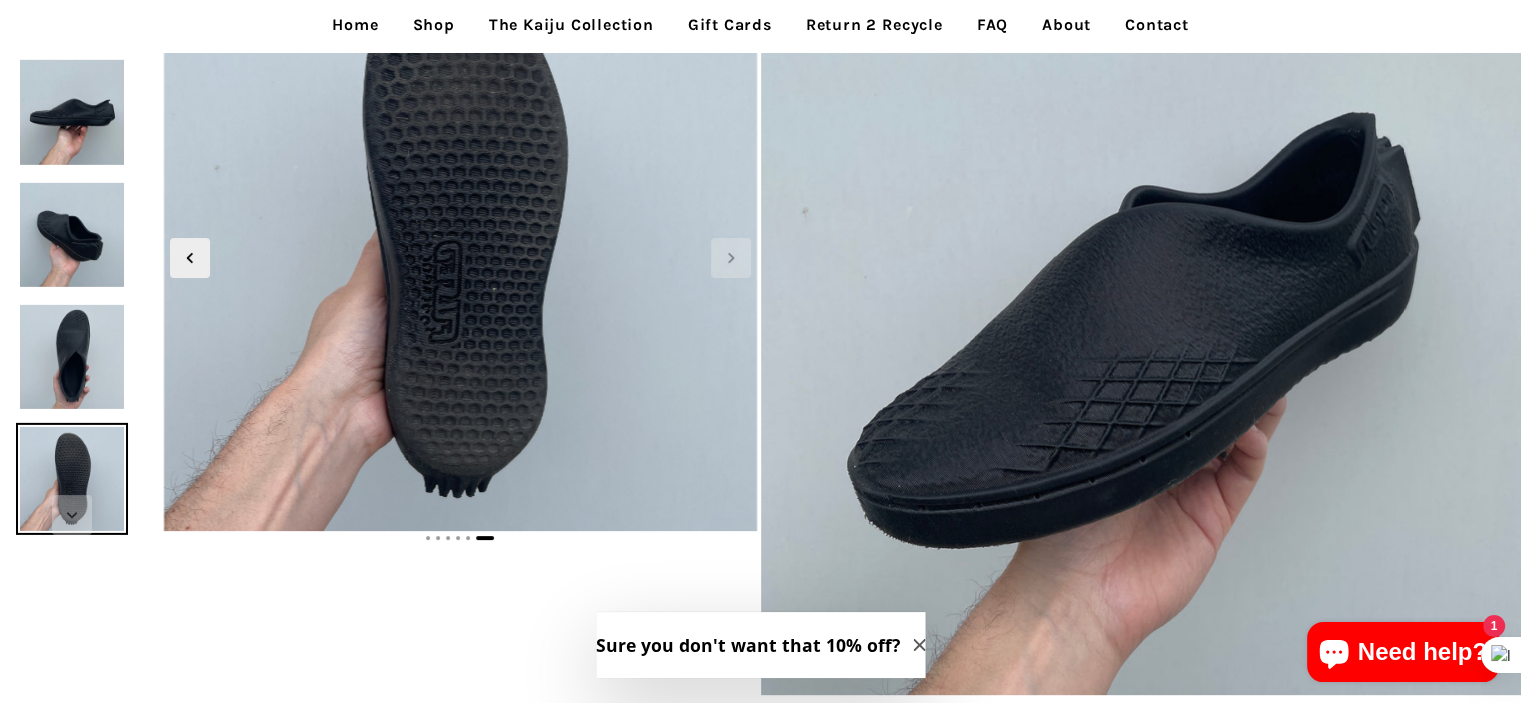 scroll, scrollTop: 0, scrollLeft: 0, axis: both 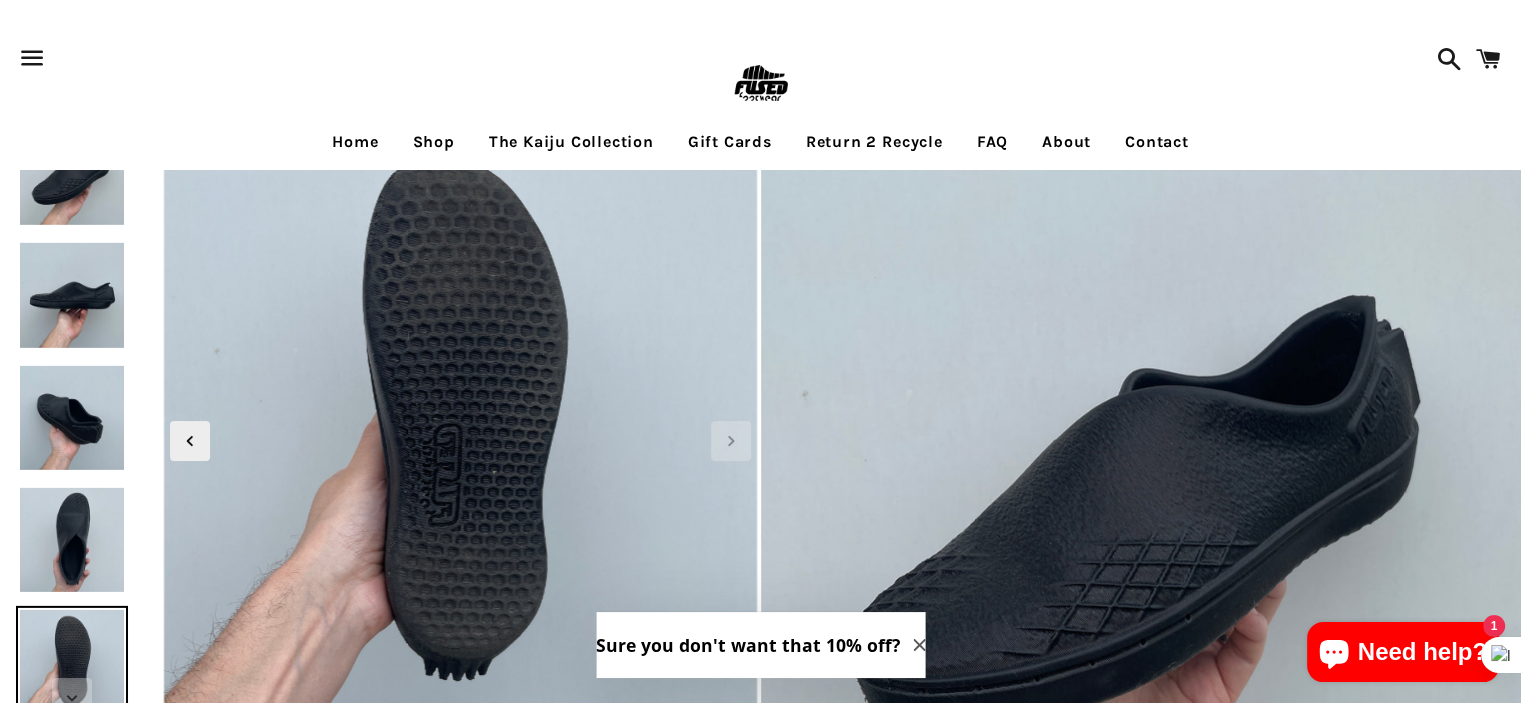 click at bounding box center (72, 295) 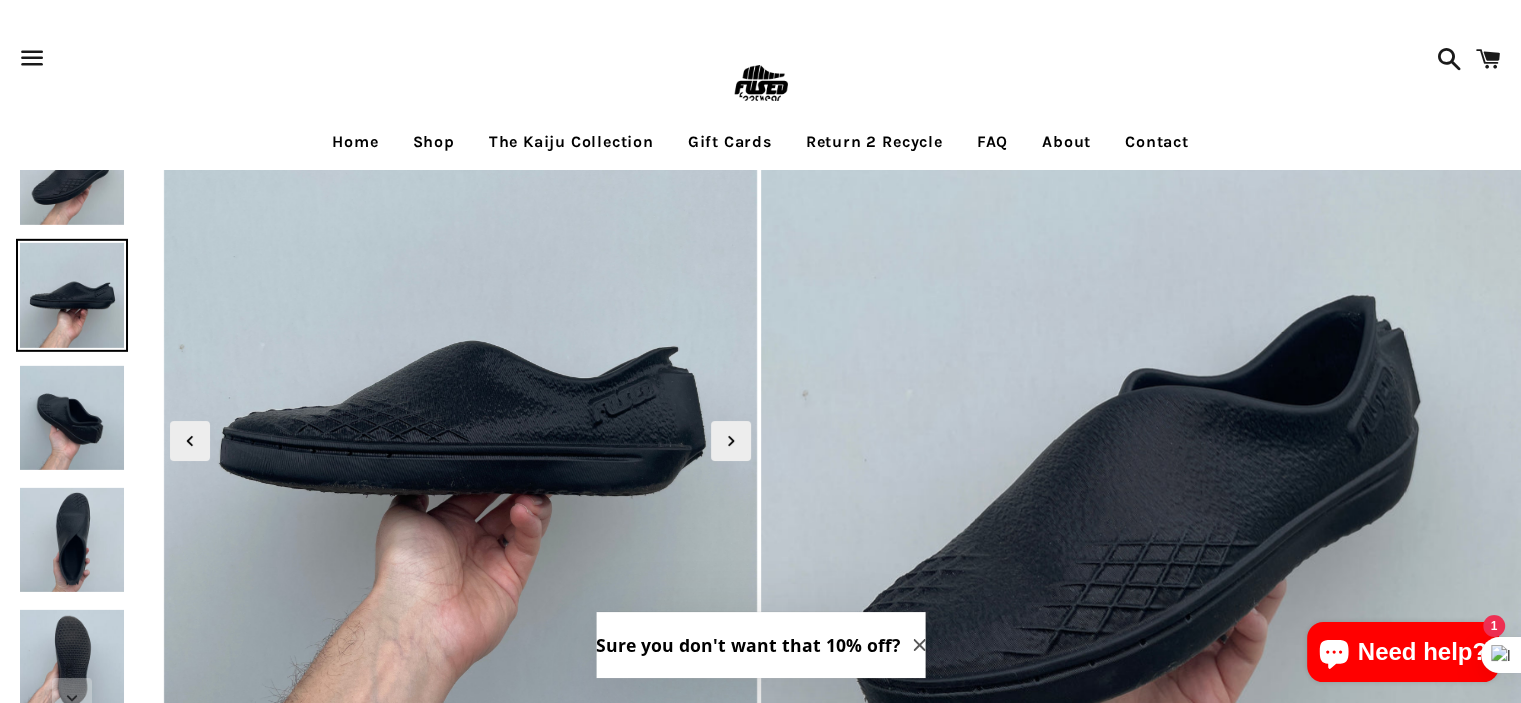 click at bounding box center [72, 173] 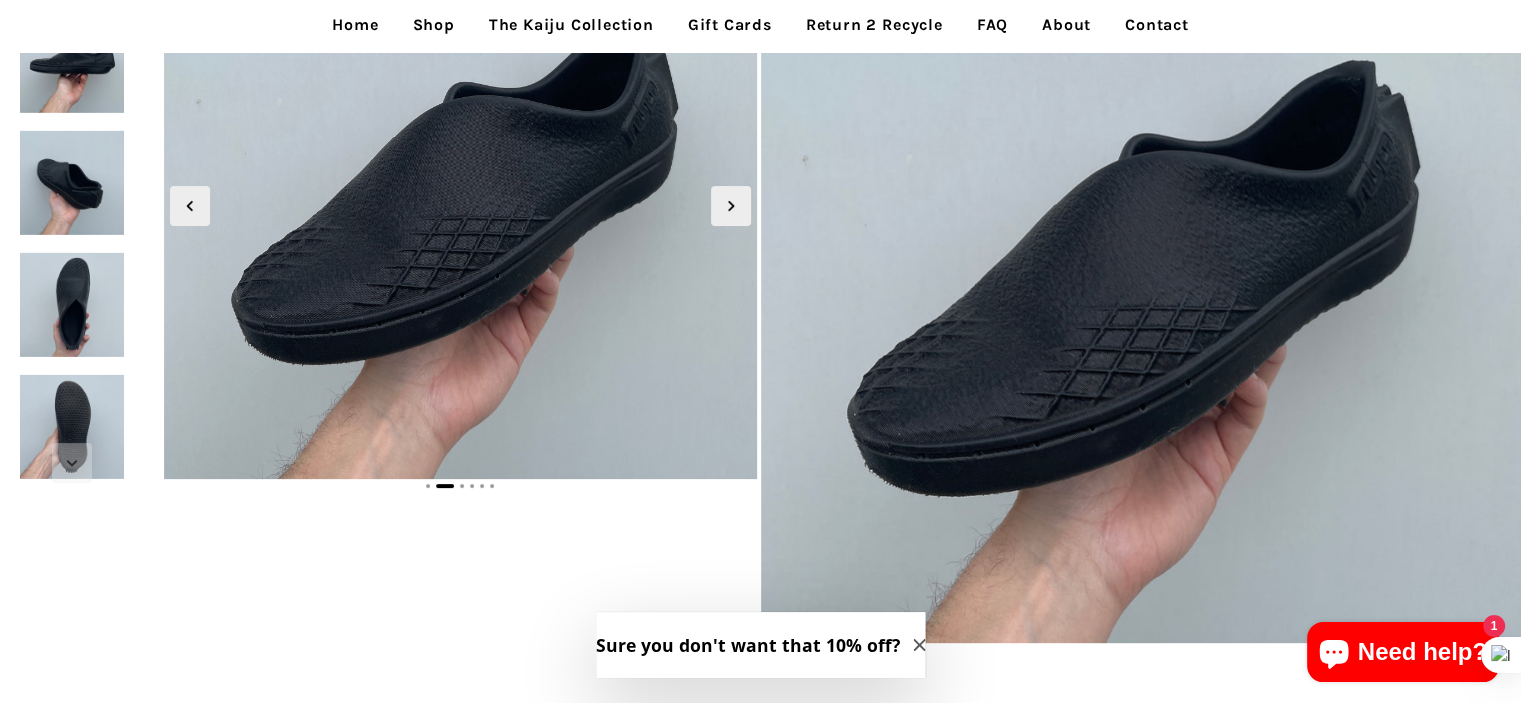 scroll, scrollTop: 0, scrollLeft: 0, axis: both 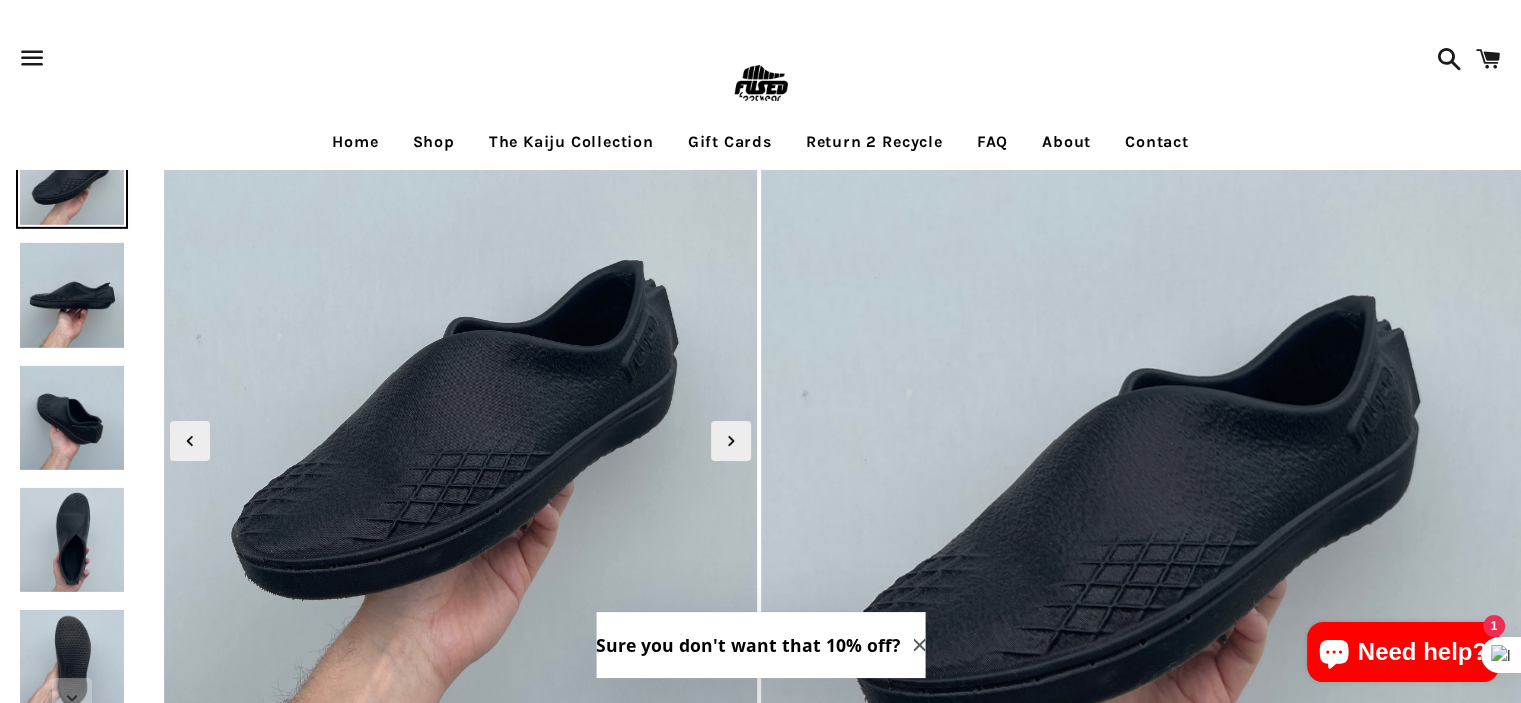 click on "The Kaiju Collection" at bounding box center [571, 142] 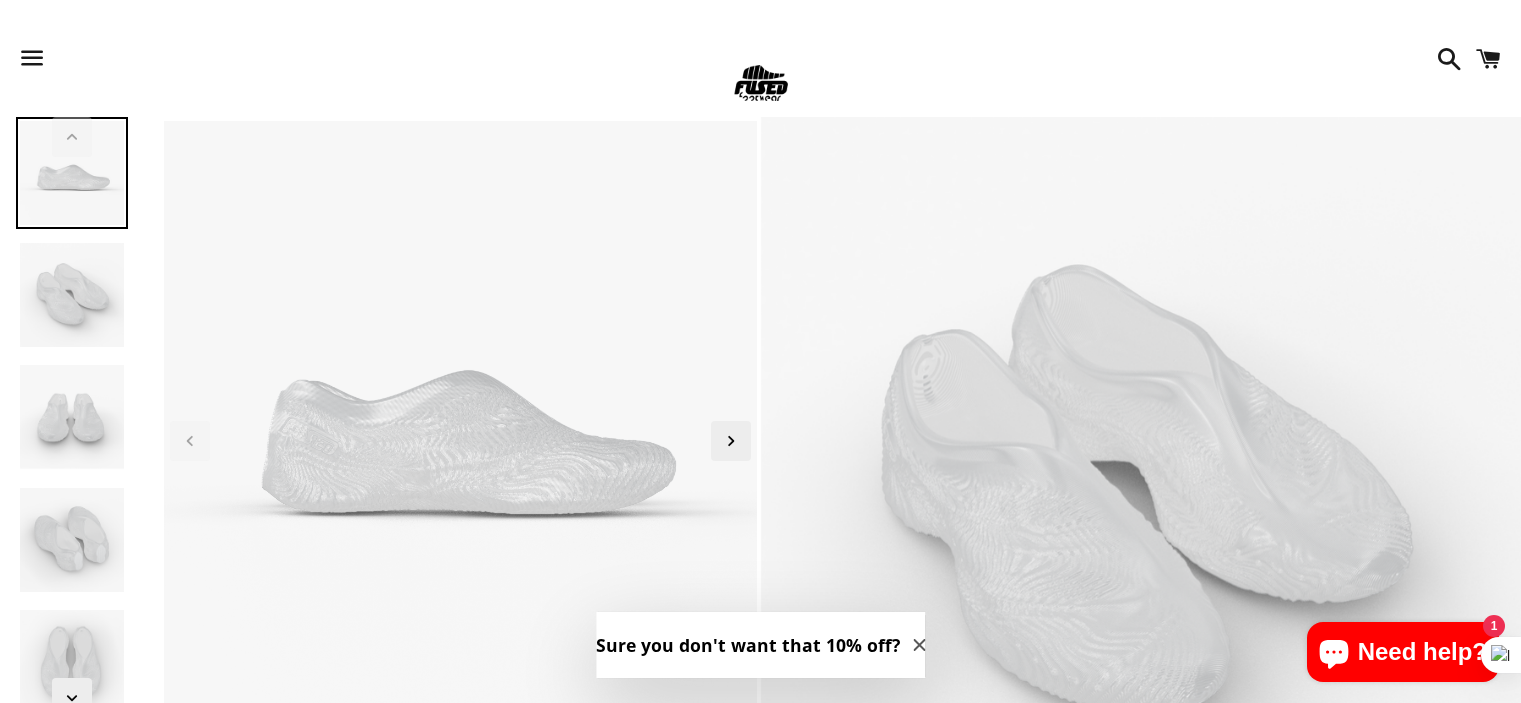 scroll, scrollTop: 872, scrollLeft: 0, axis: vertical 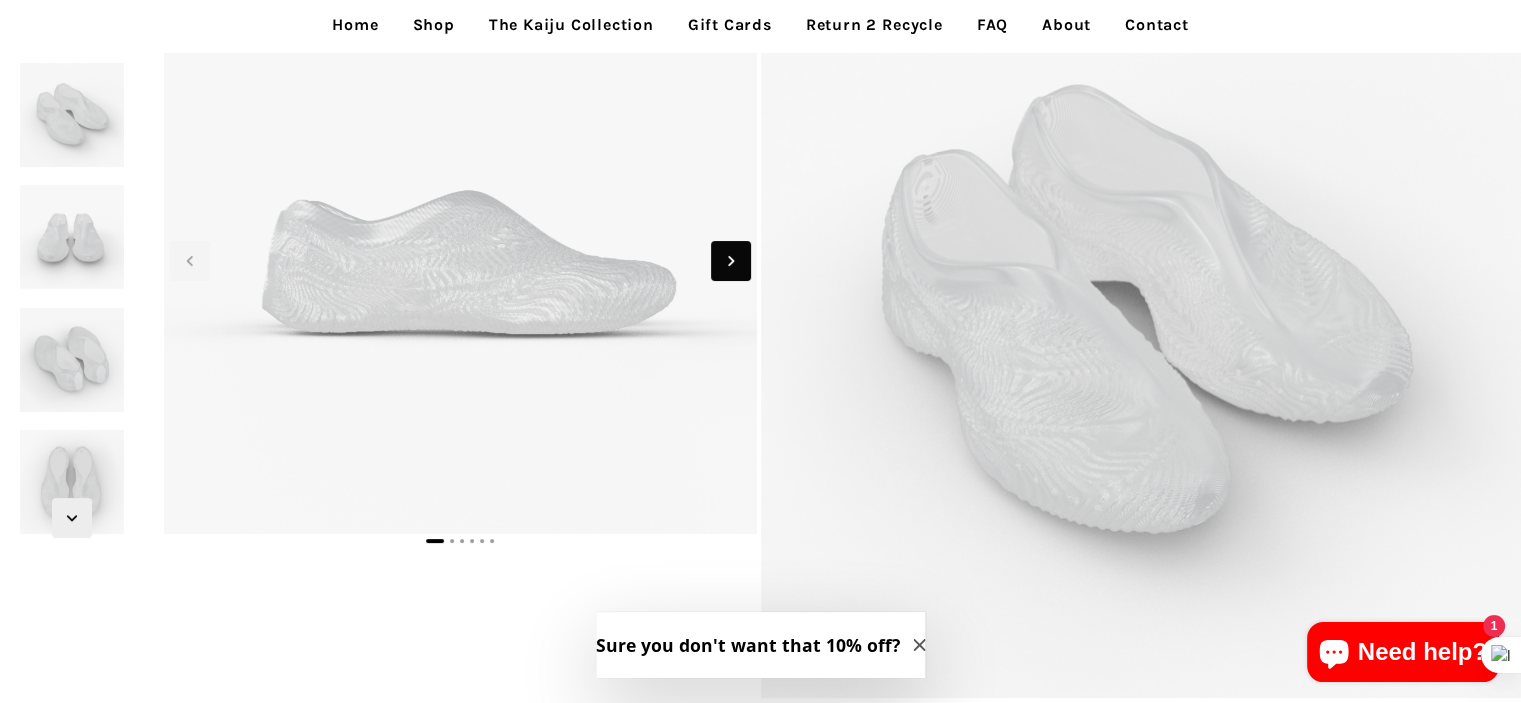 click 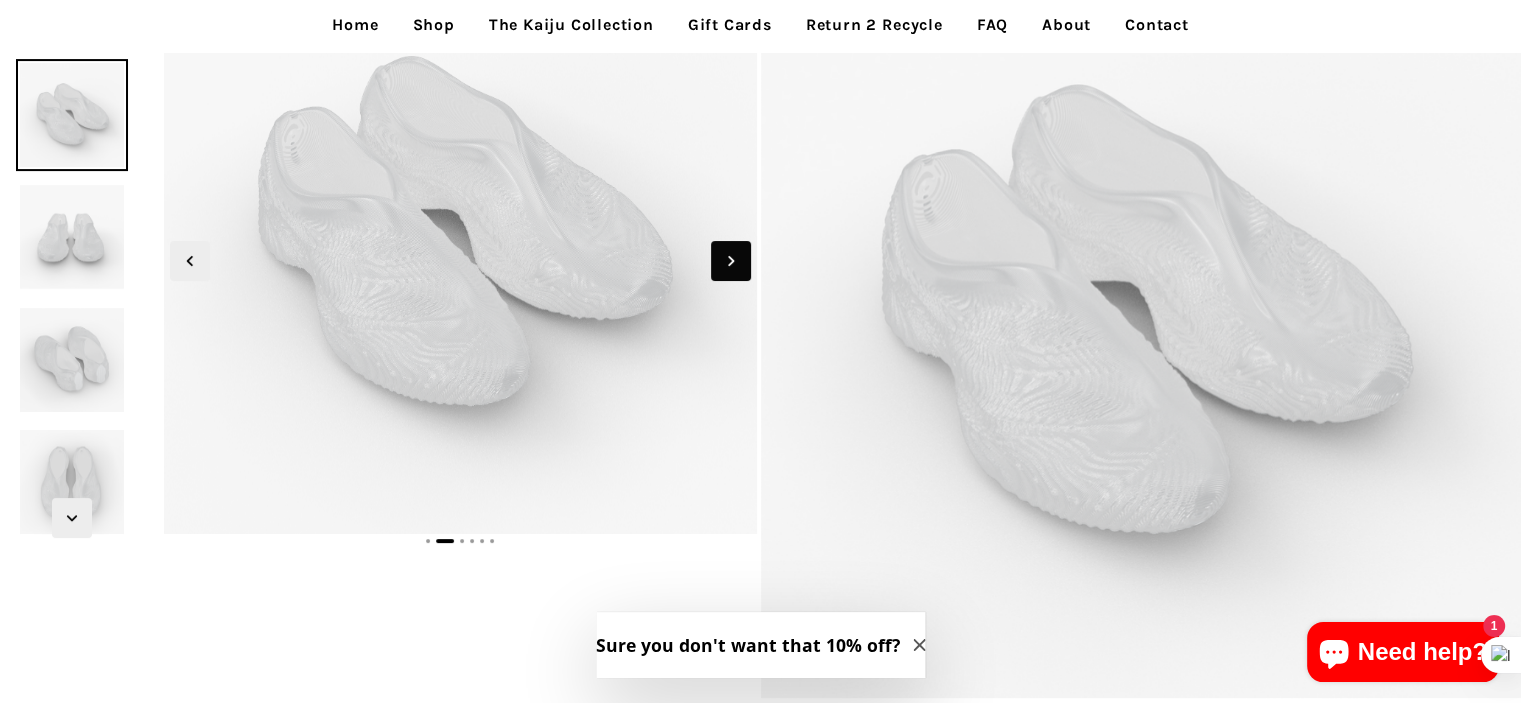 click 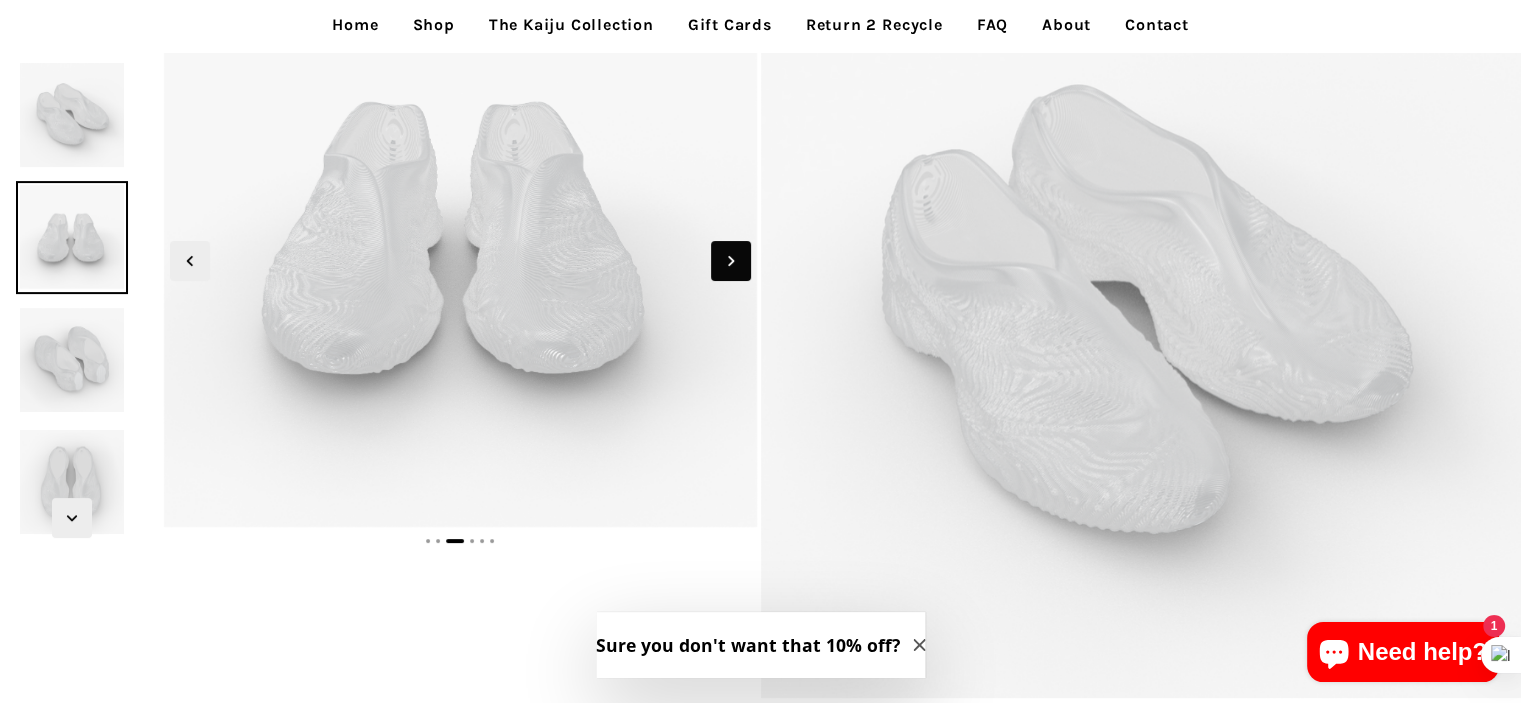 click 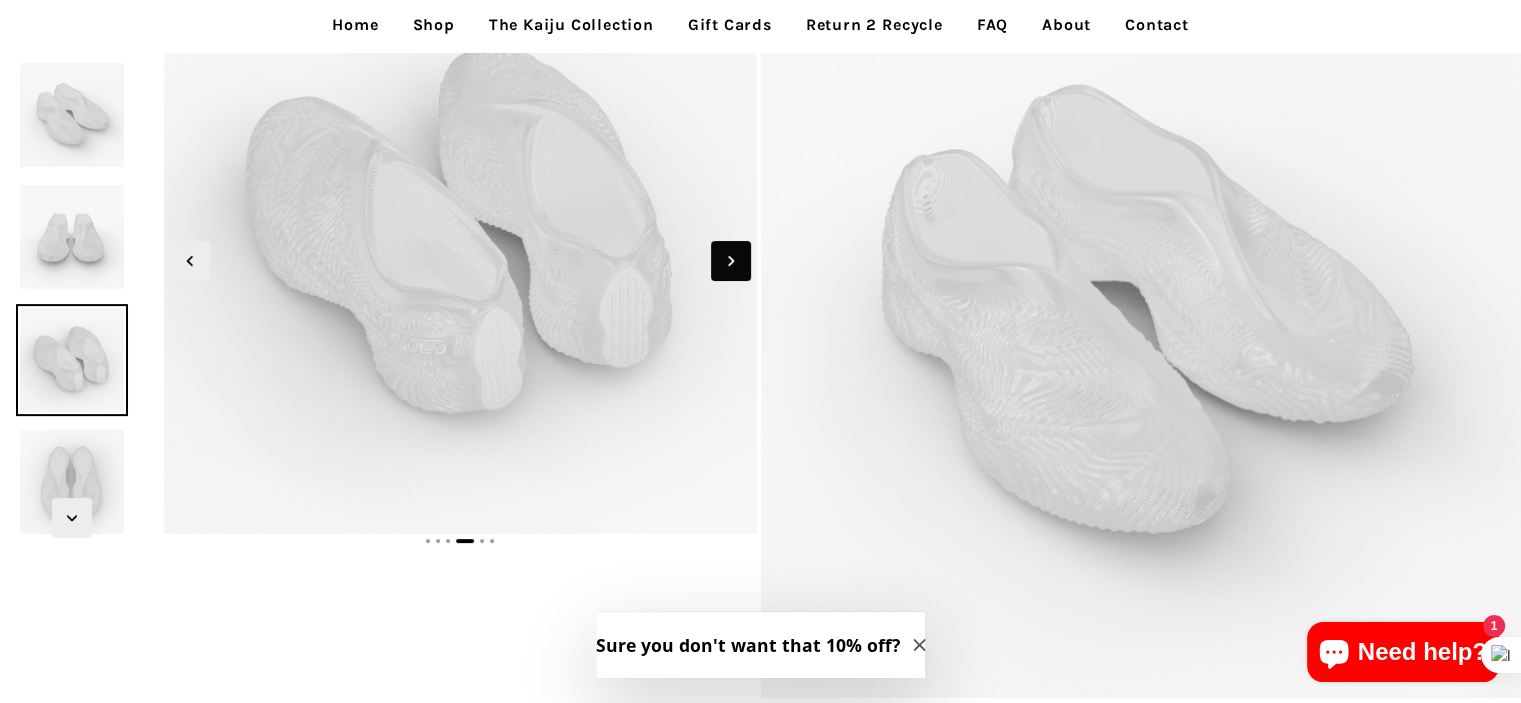 click 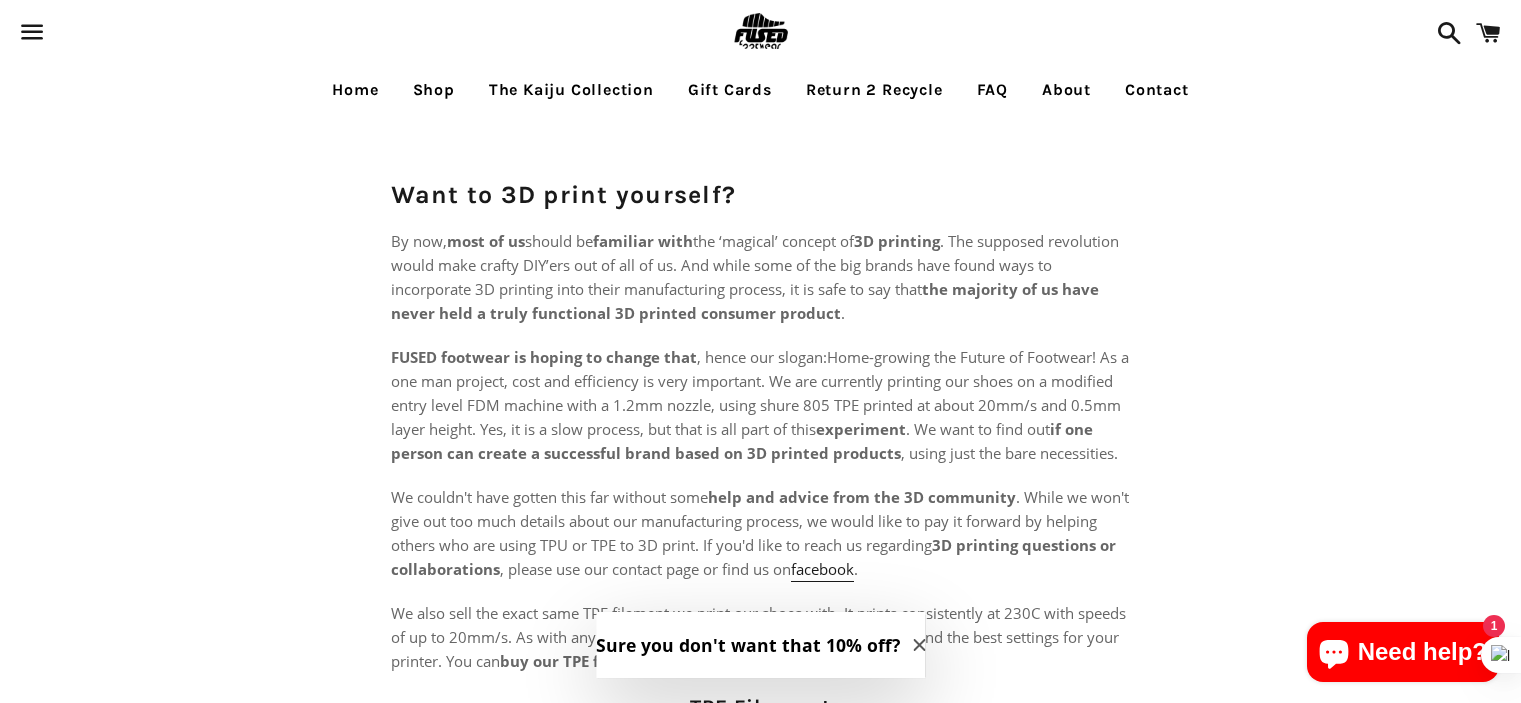 scroll, scrollTop: 0, scrollLeft: 0, axis: both 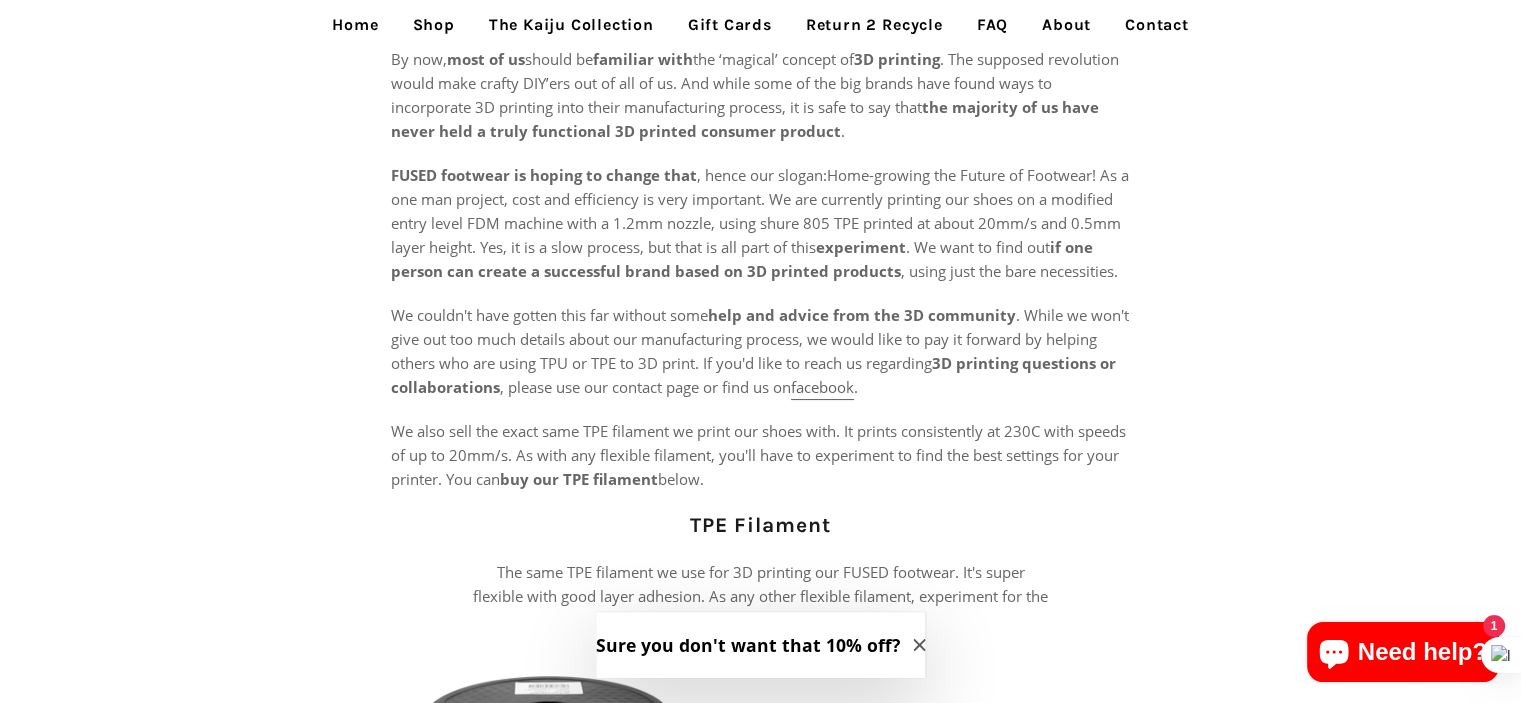 click on "facebook" at bounding box center [822, 388] 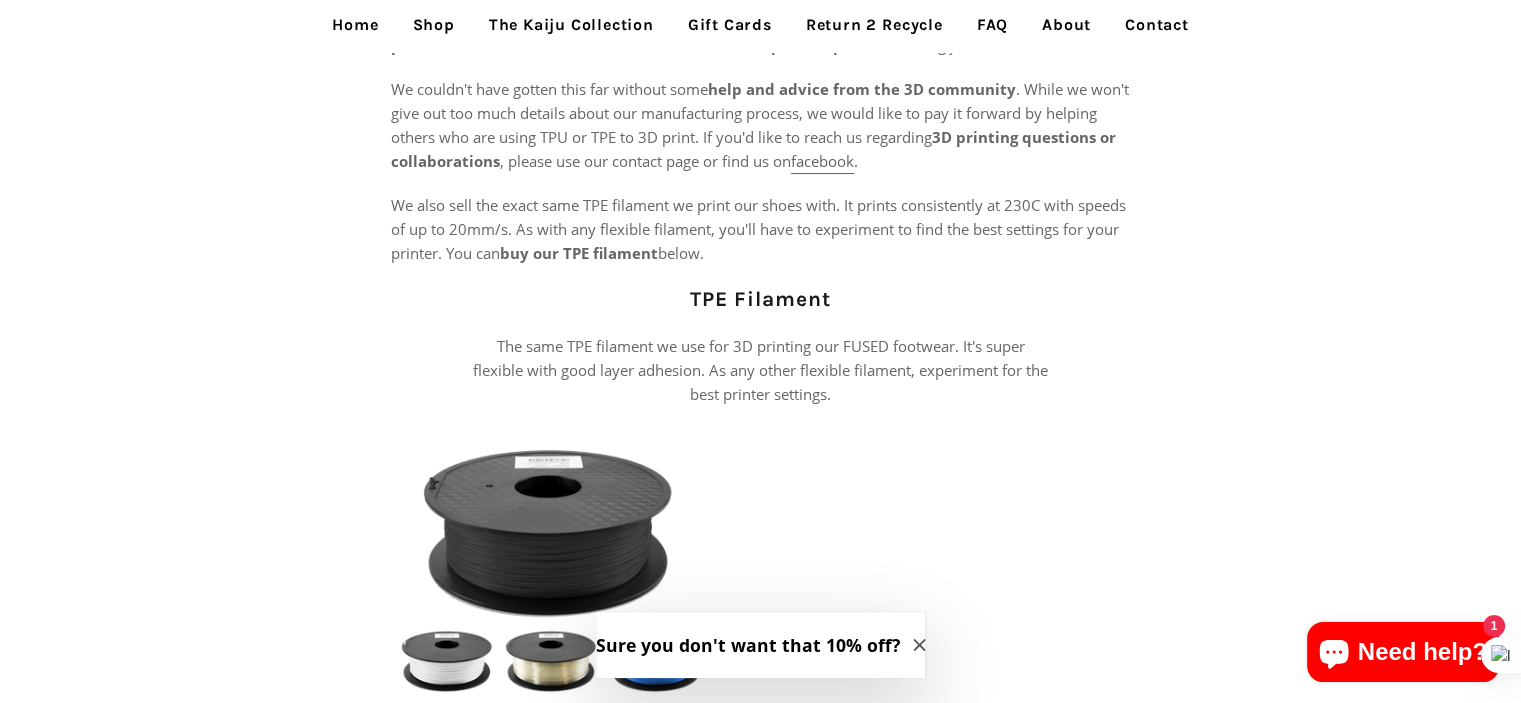 scroll, scrollTop: 405, scrollLeft: 0, axis: vertical 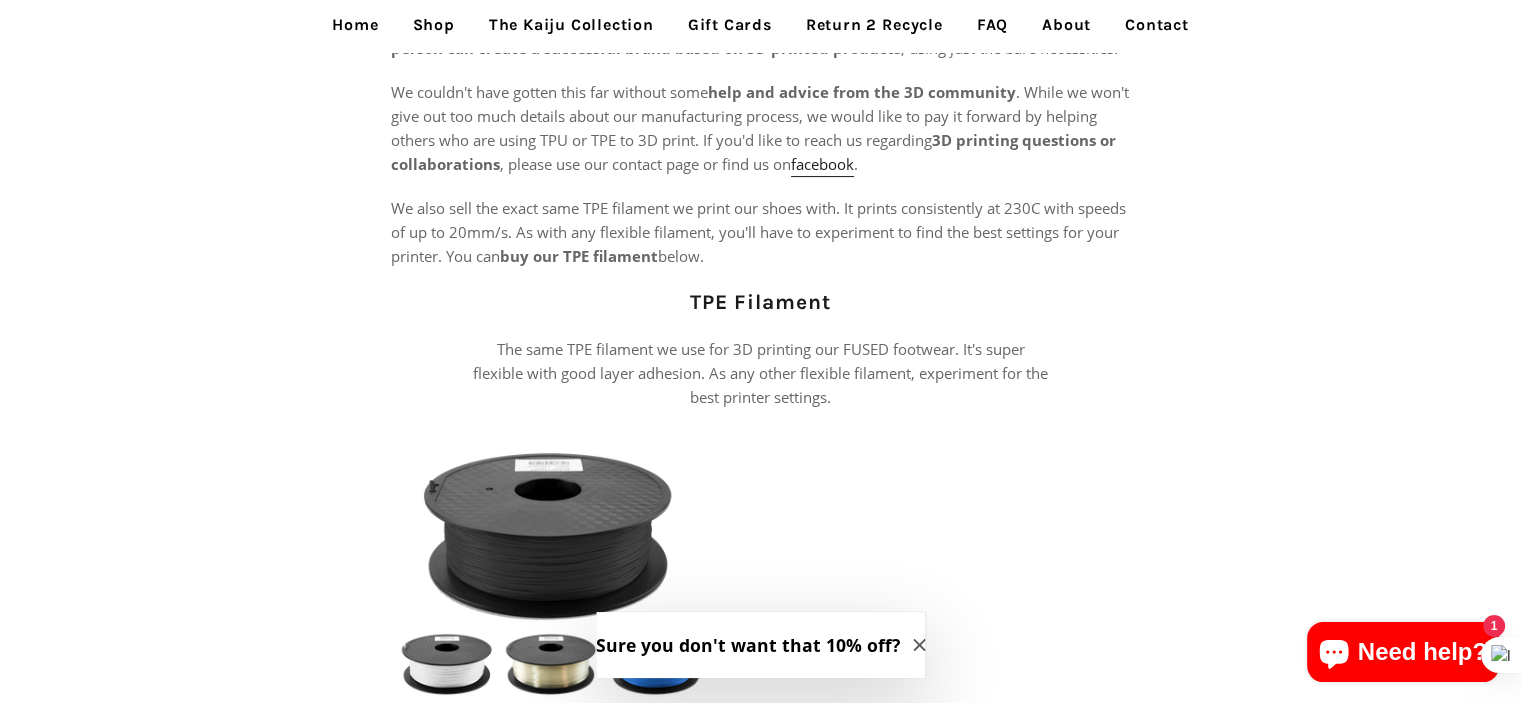click on "About" at bounding box center (1066, 25) 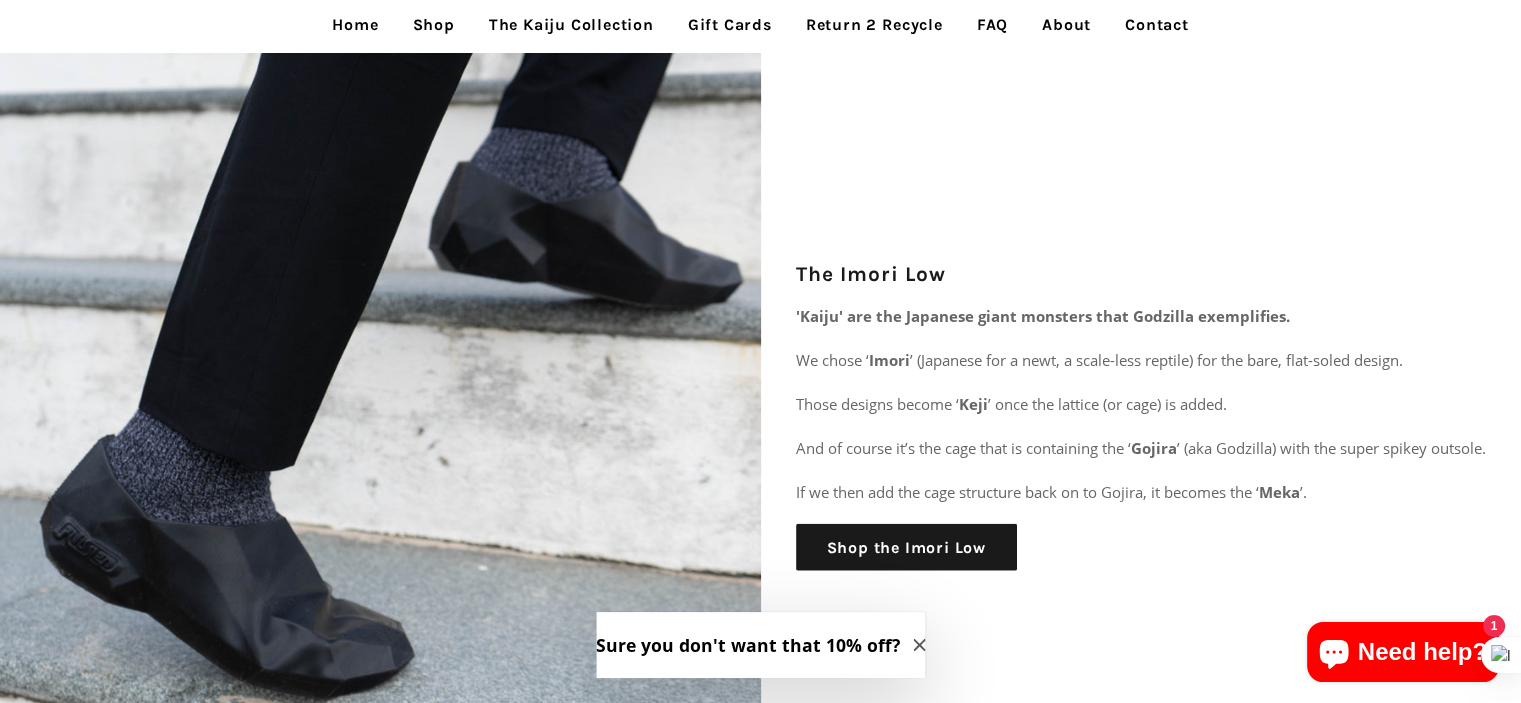 scroll, scrollTop: 4352, scrollLeft: 0, axis: vertical 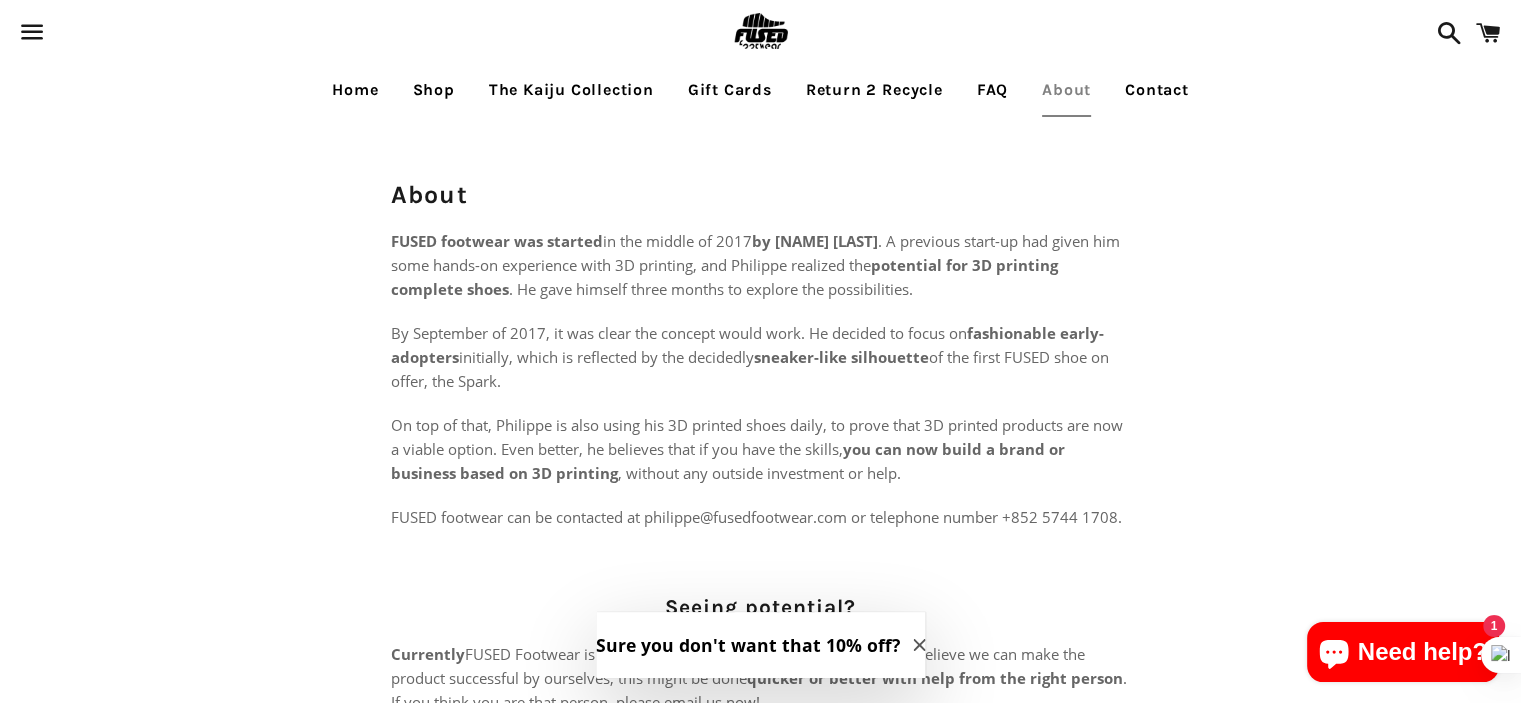 click on "Home" at bounding box center (355, 90) 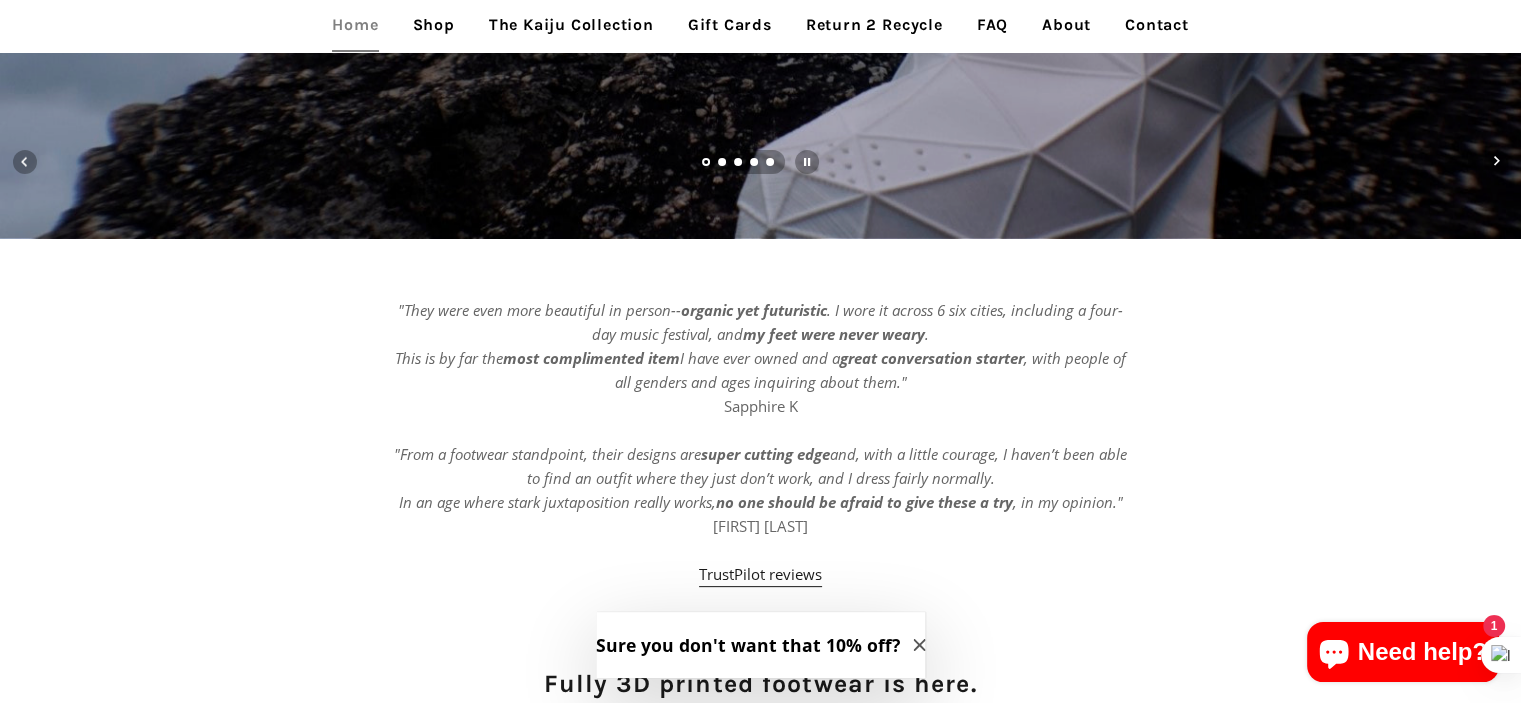 scroll, scrollTop: 0, scrollLeft: 0, axis: both 